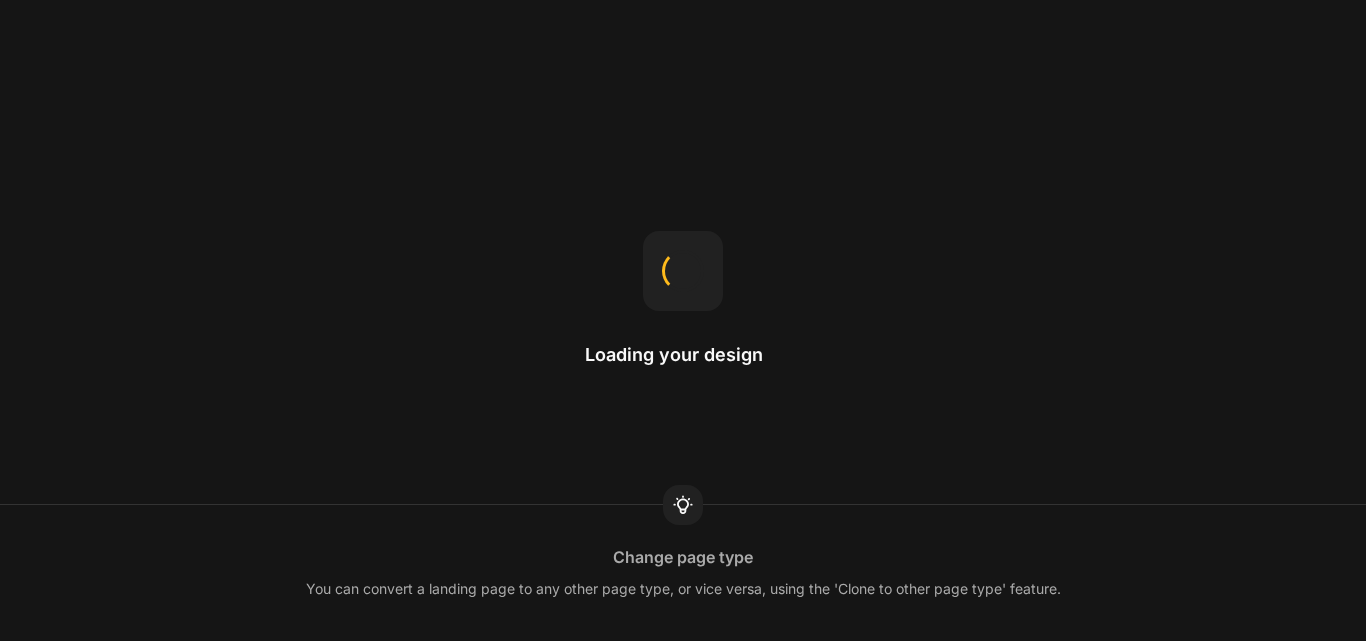 scroll, scrollTop: 0, scrollLeft: 0, axis: both 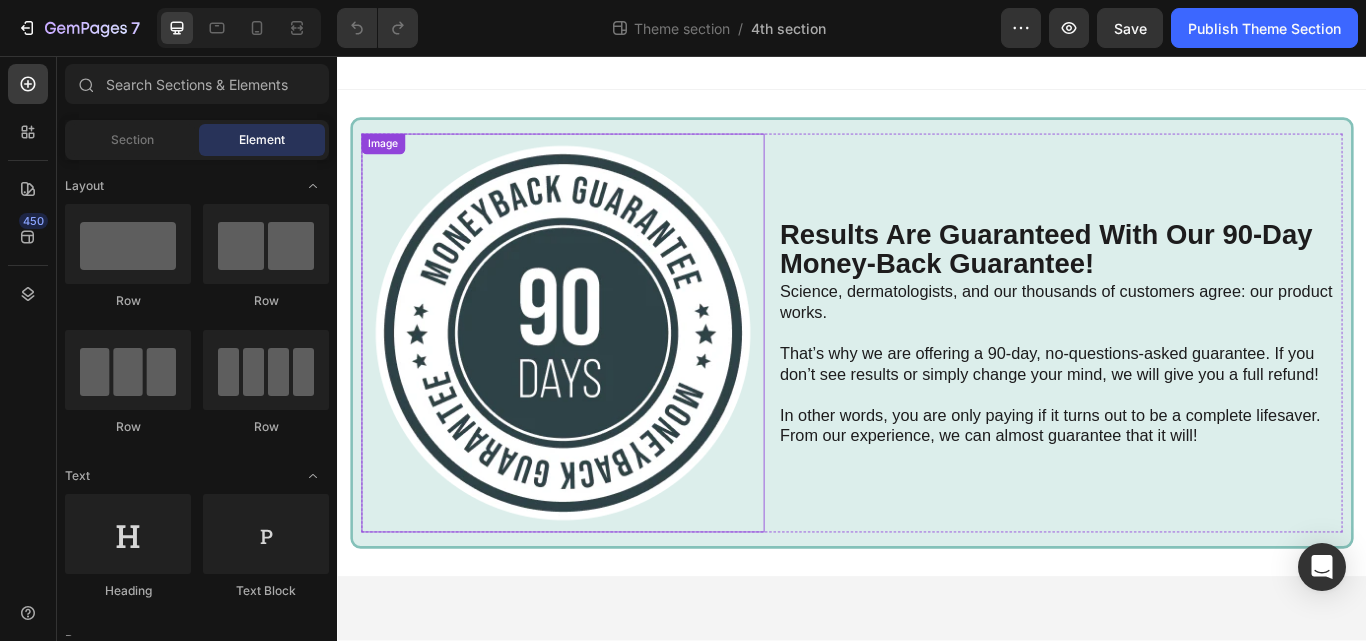 click at bounding box center (600, 379) 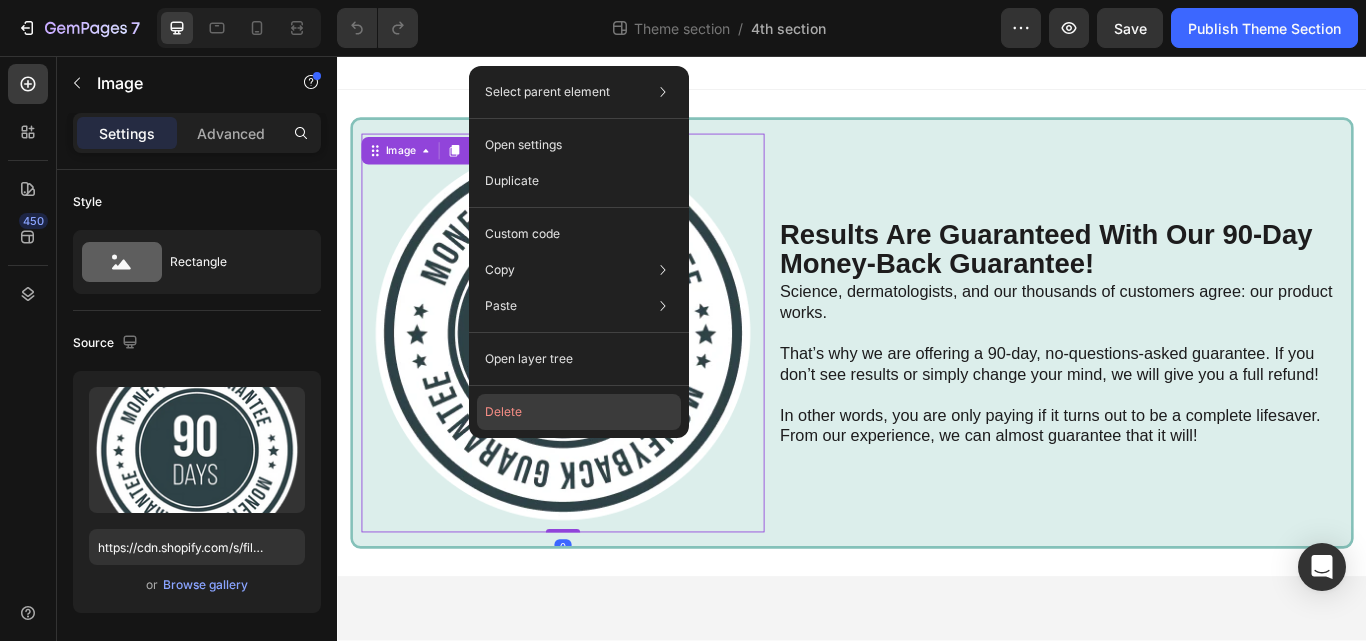 click on "Delete" 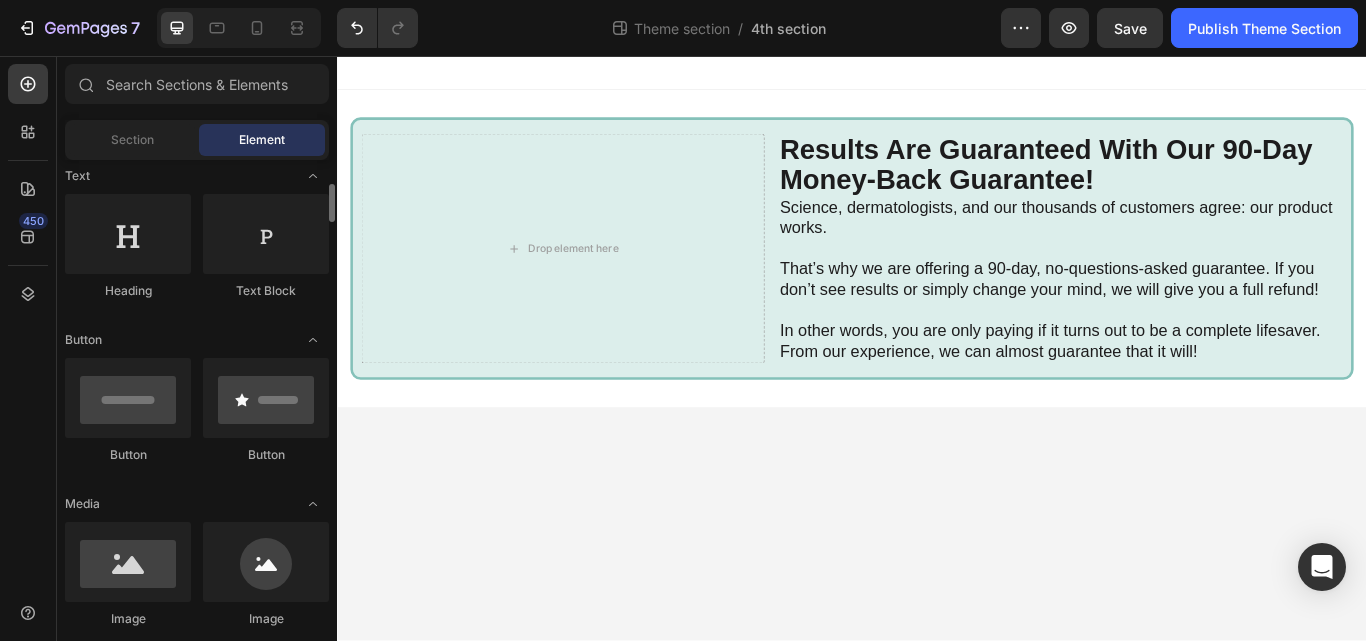 scroll, scrollTop: 400, scrollLeft: 0, axis: vertical 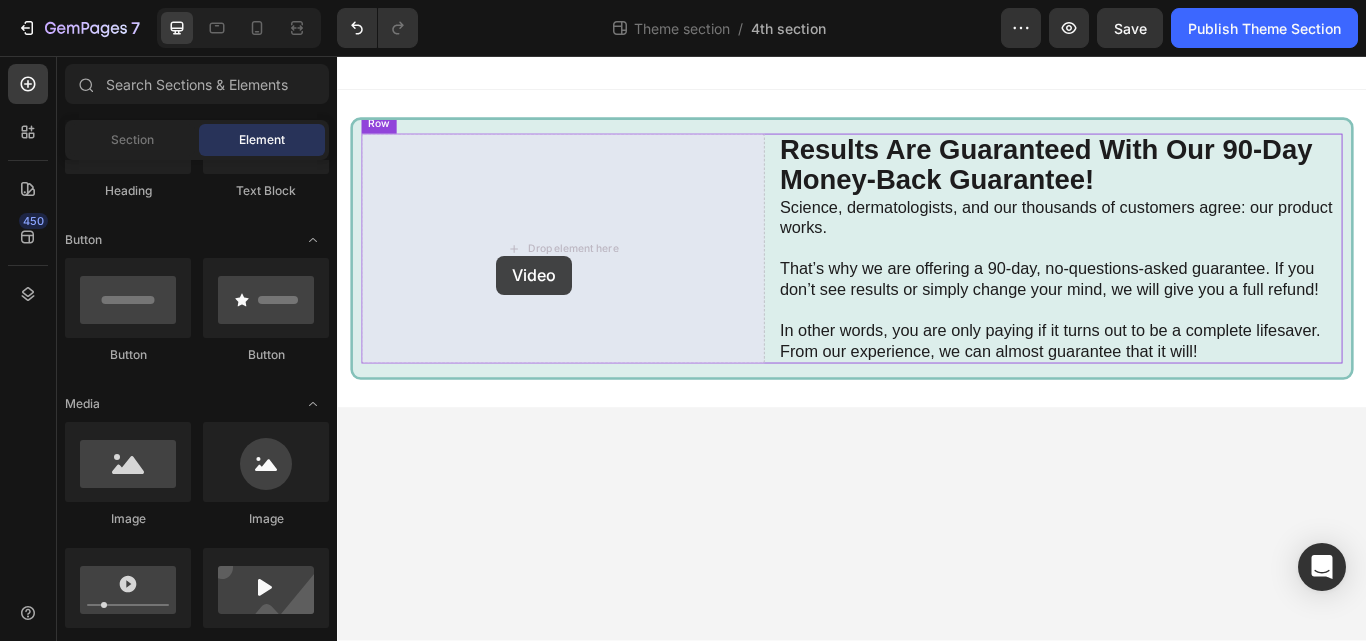 drag, startPoint x: 465, startPoint y: 636, endPoint x: 523, endPoint y: 289, distance: 351.81387 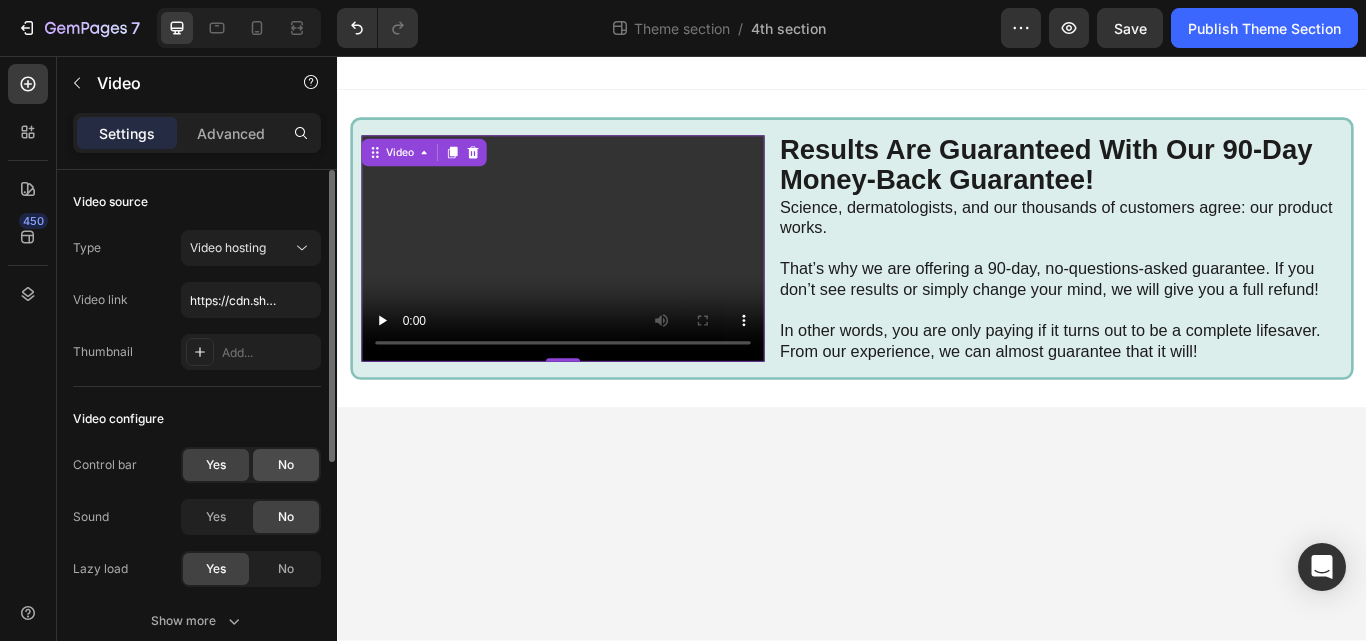 click on "No" 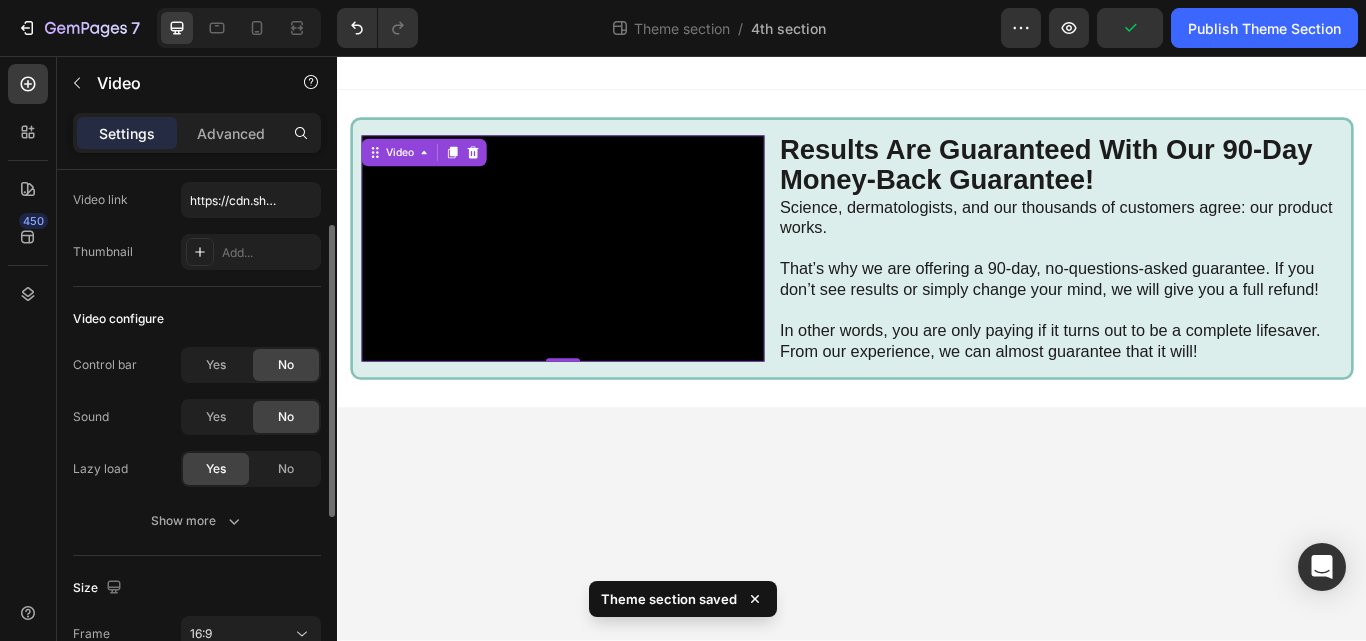 scroll, scrollTop: 200, scrollLeft: 0, axis: vertical 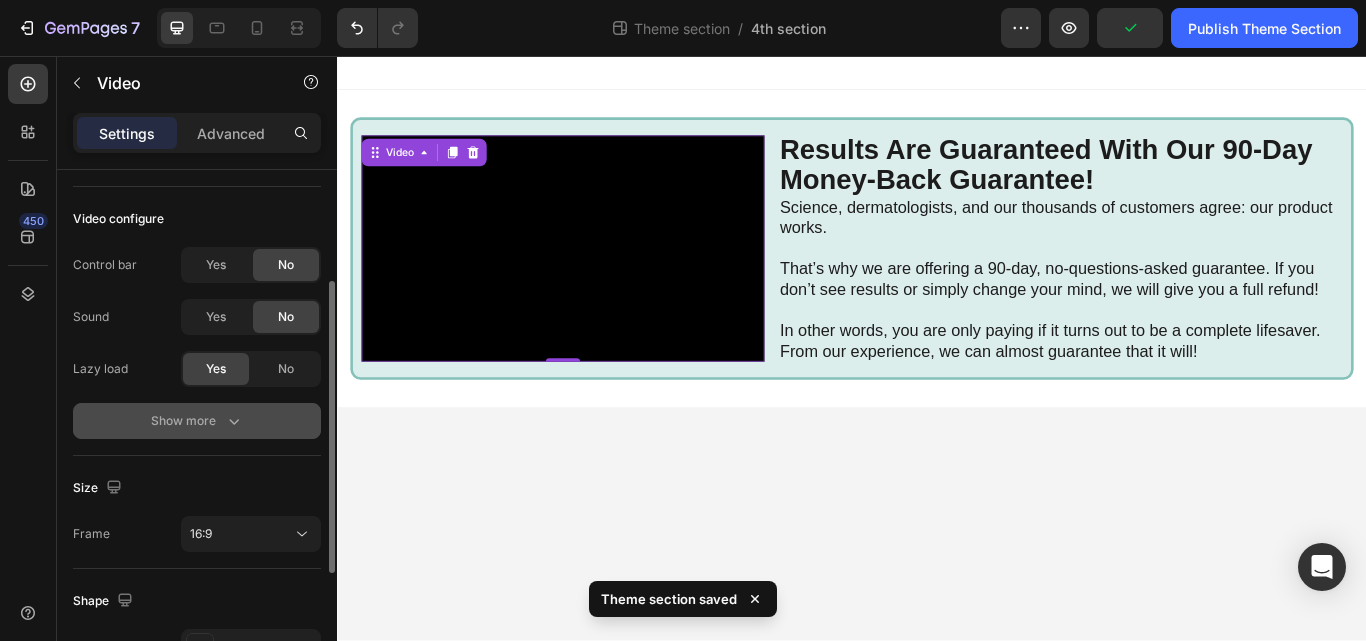 click on "Show more" at bounding box center (197, 421) 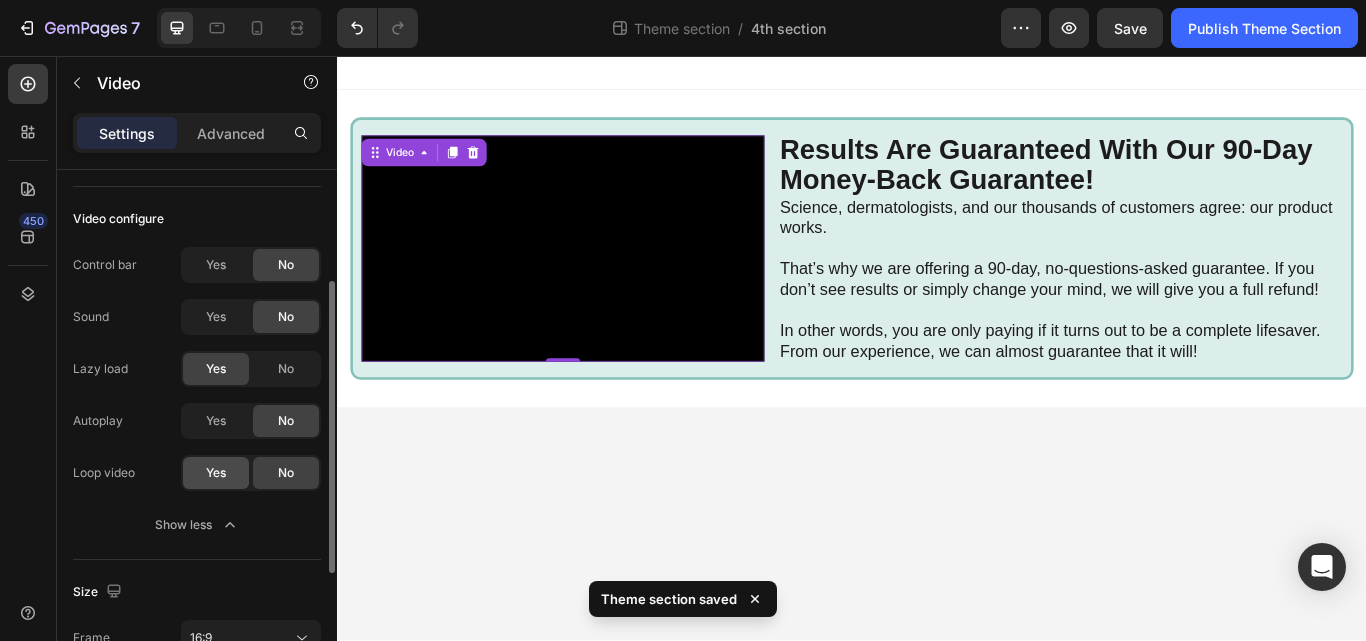 click on "Yes" 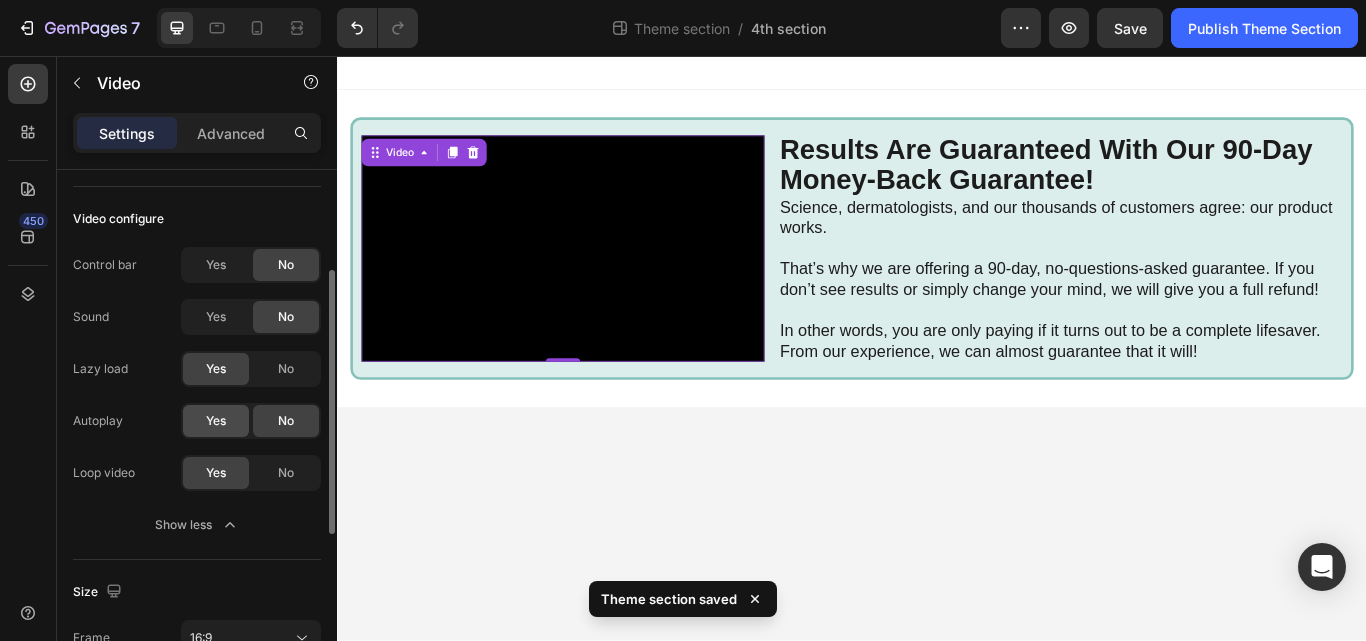 click on "Yes" 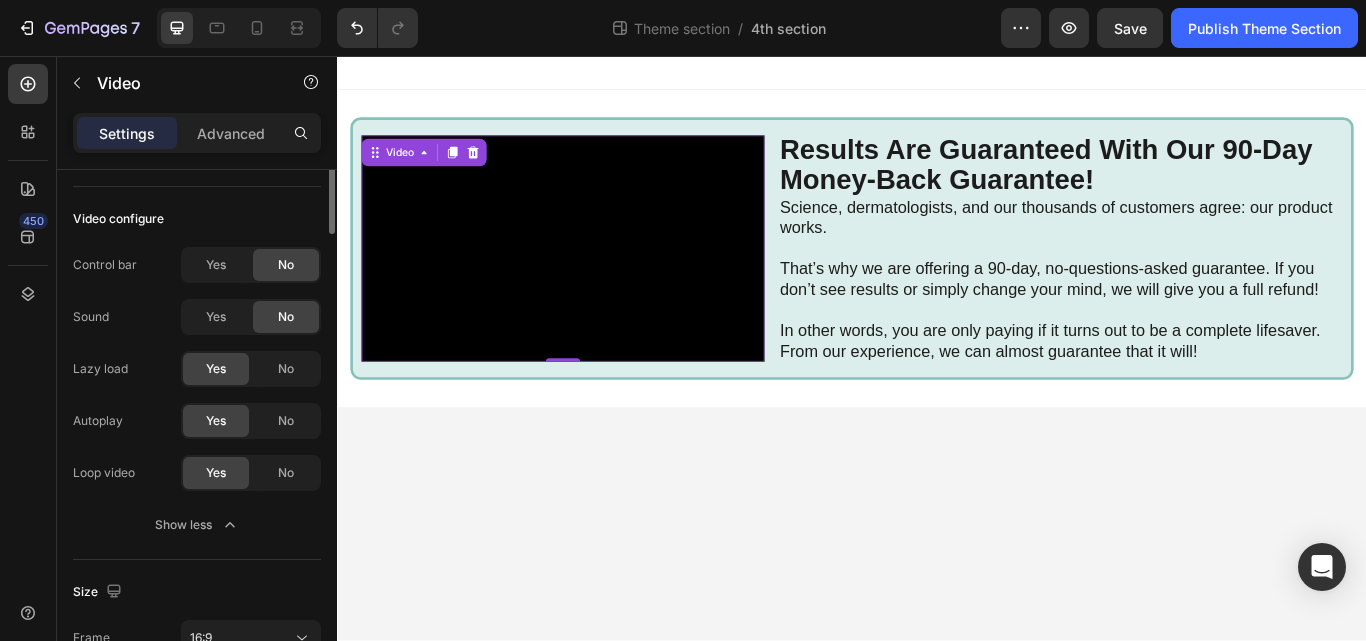 scroll, scrollTop: 0, scrollLeft: 0, axis: both 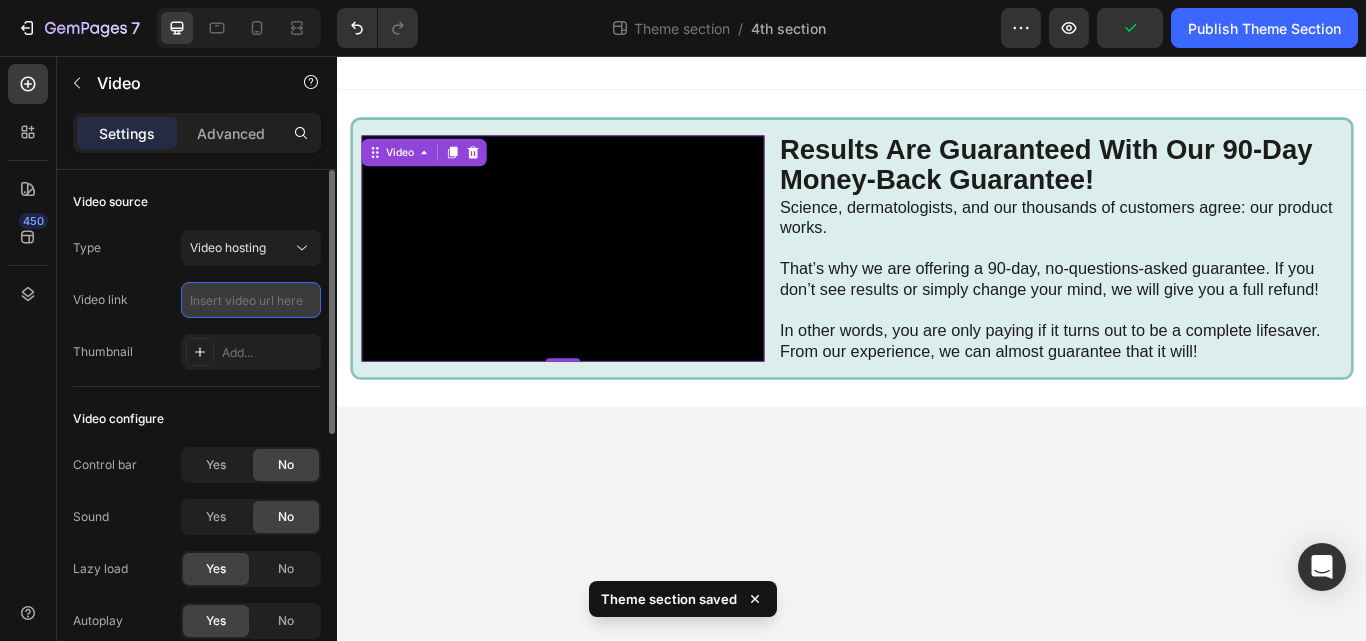 click at bounding box center [251, 300] 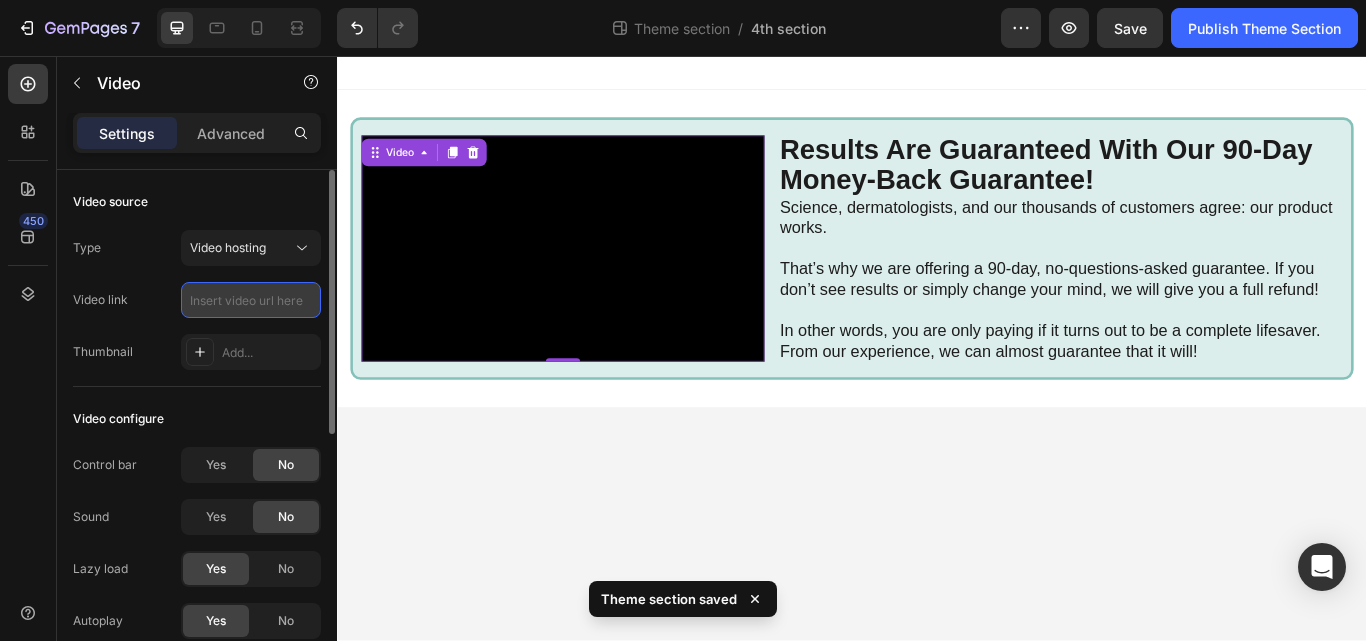 paste on "https://cdn.shopify.com/videos/c/o/v/5b8b97a707e9449980d608b11c26ac90.mp4" 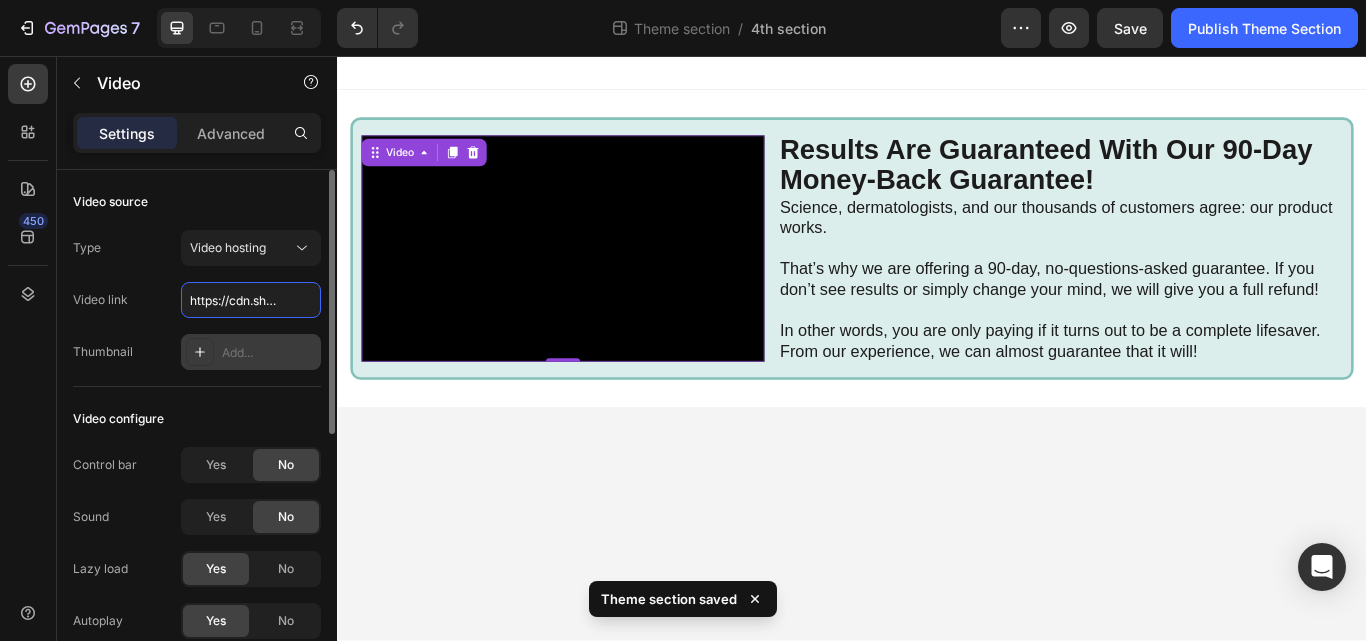 scroll, scrollTop: 0, scrollLeft: 379, axis: horizontal 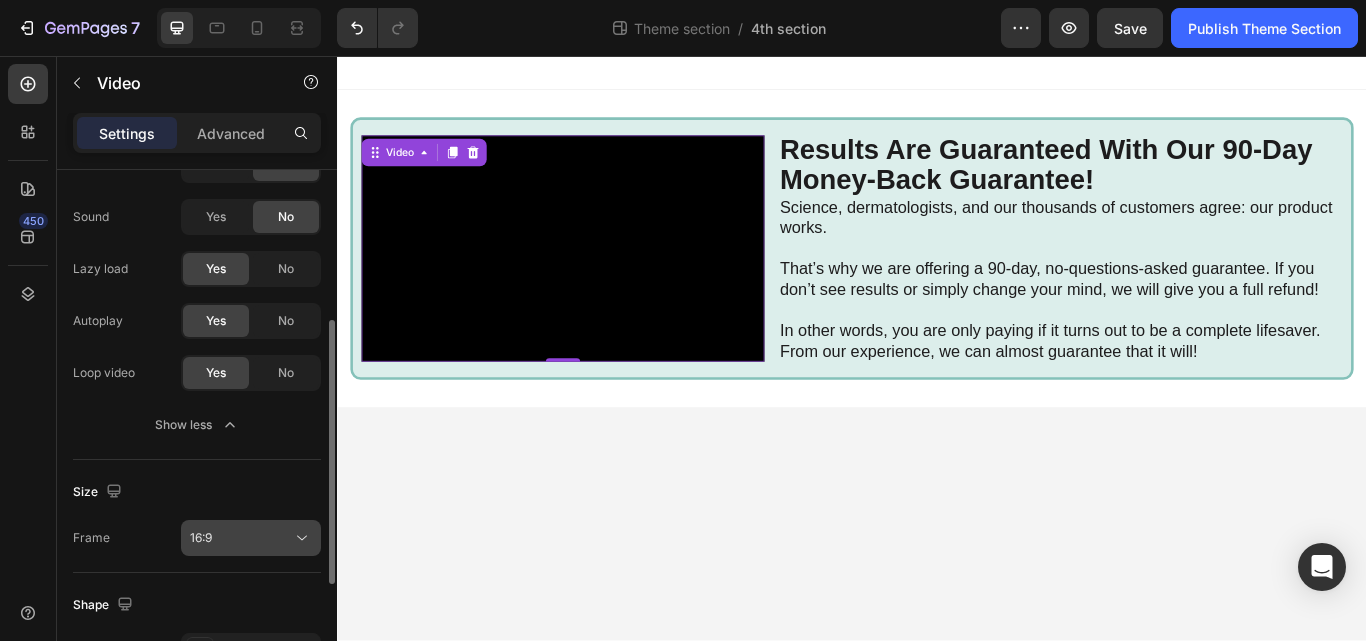 type on "https://cdn.shopify.com/videos/c/o/v/5b8b97a707e9449980d608b11c26ac90.mp4" 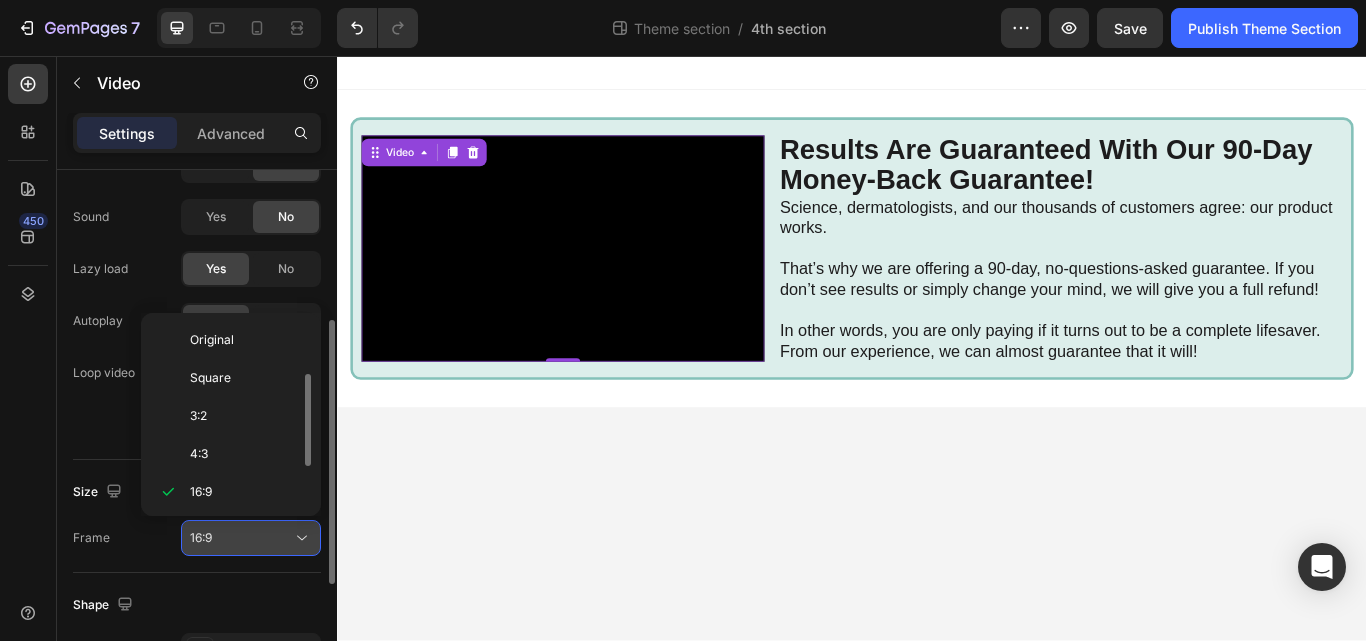 scroll, scrollTop: 36, scrollLeft: 0, axis: vertical 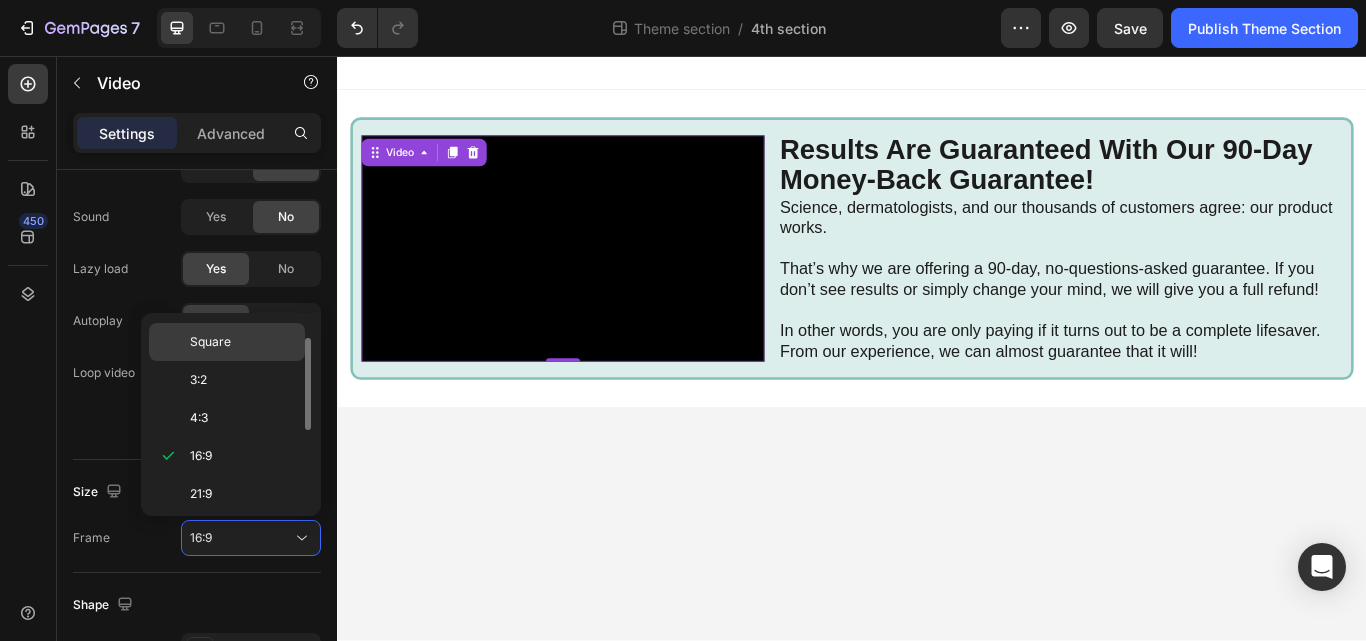 click on "Square" at bounding box center [210, 342] 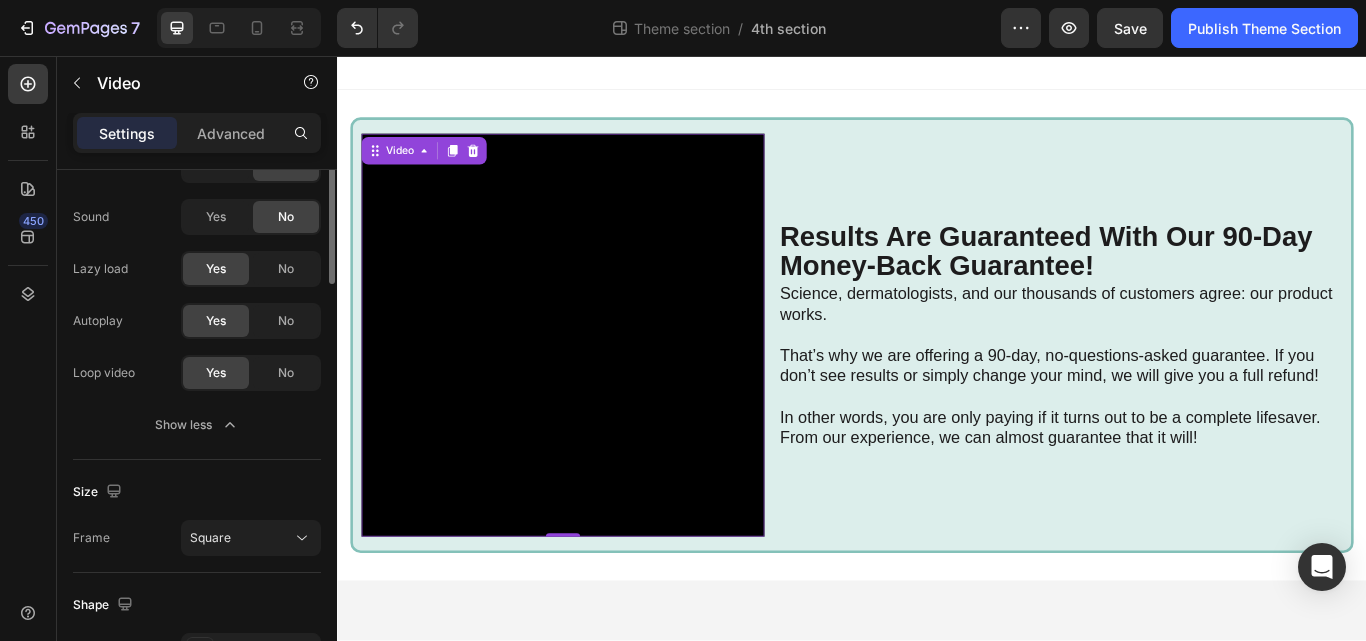 scroll, scrollTop: 0, scrollLeft: 0, axis: both 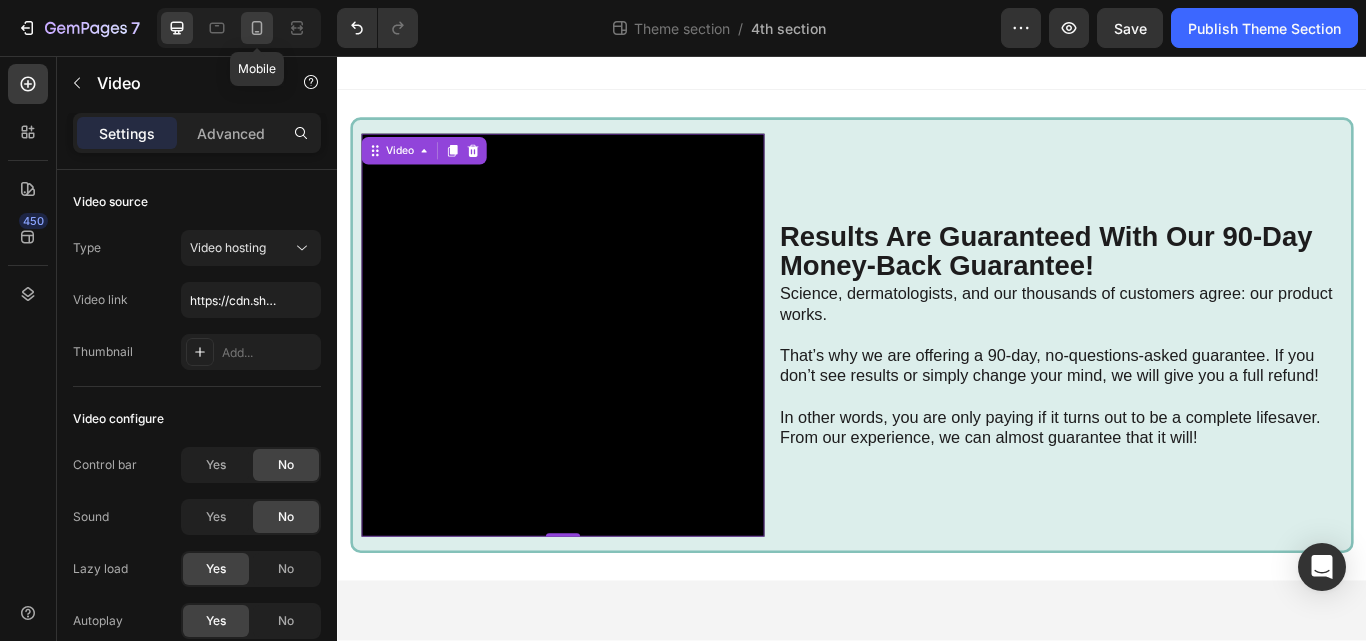 click 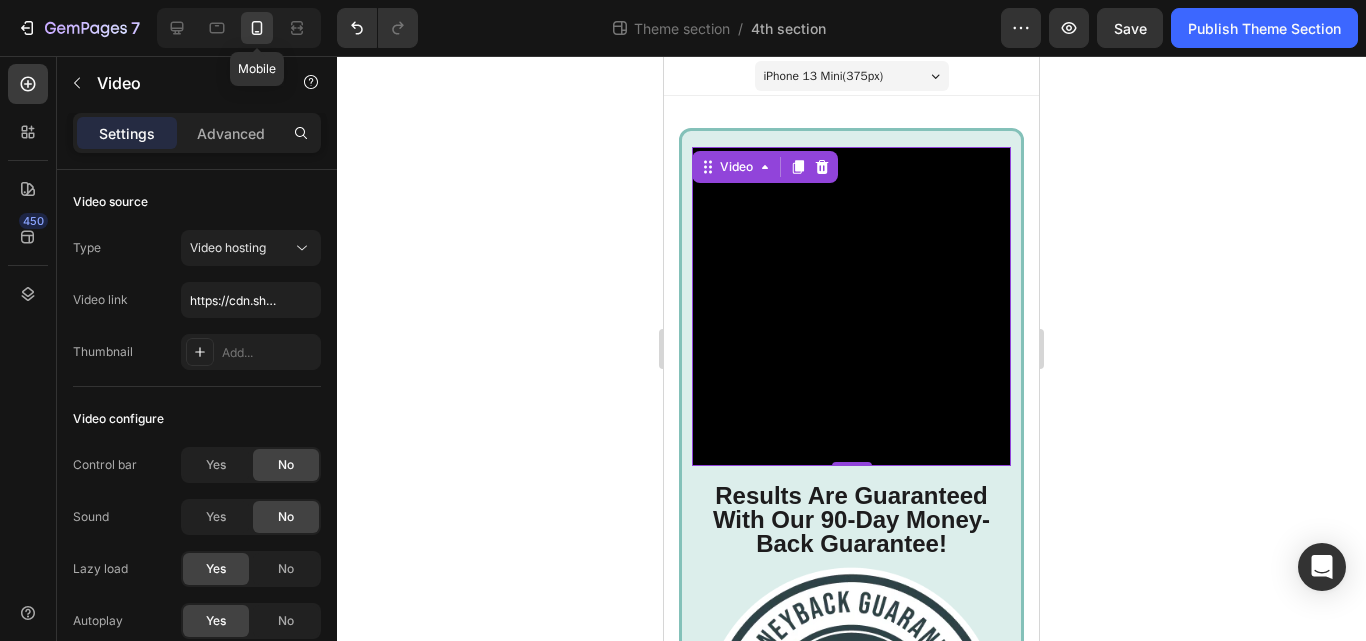 scroll, scrollTop: 21, scrollLeft: 0, axis: vertical 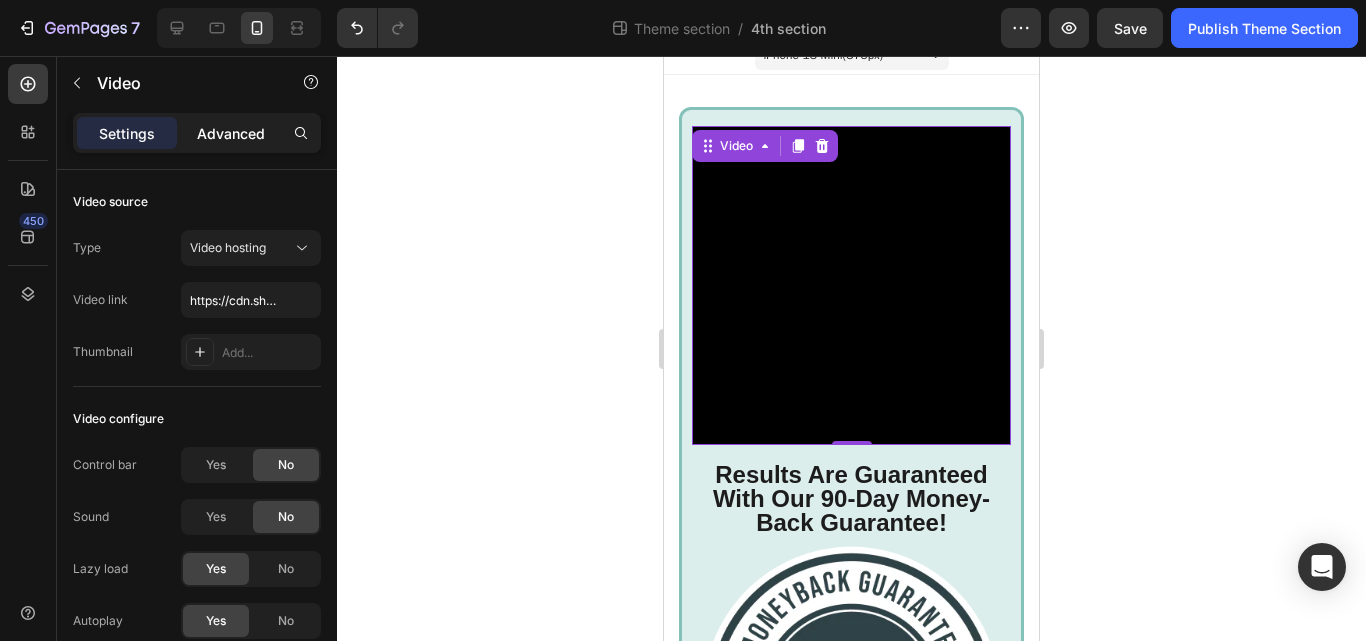 click on "Advanced" at bounding box center [231, 133] 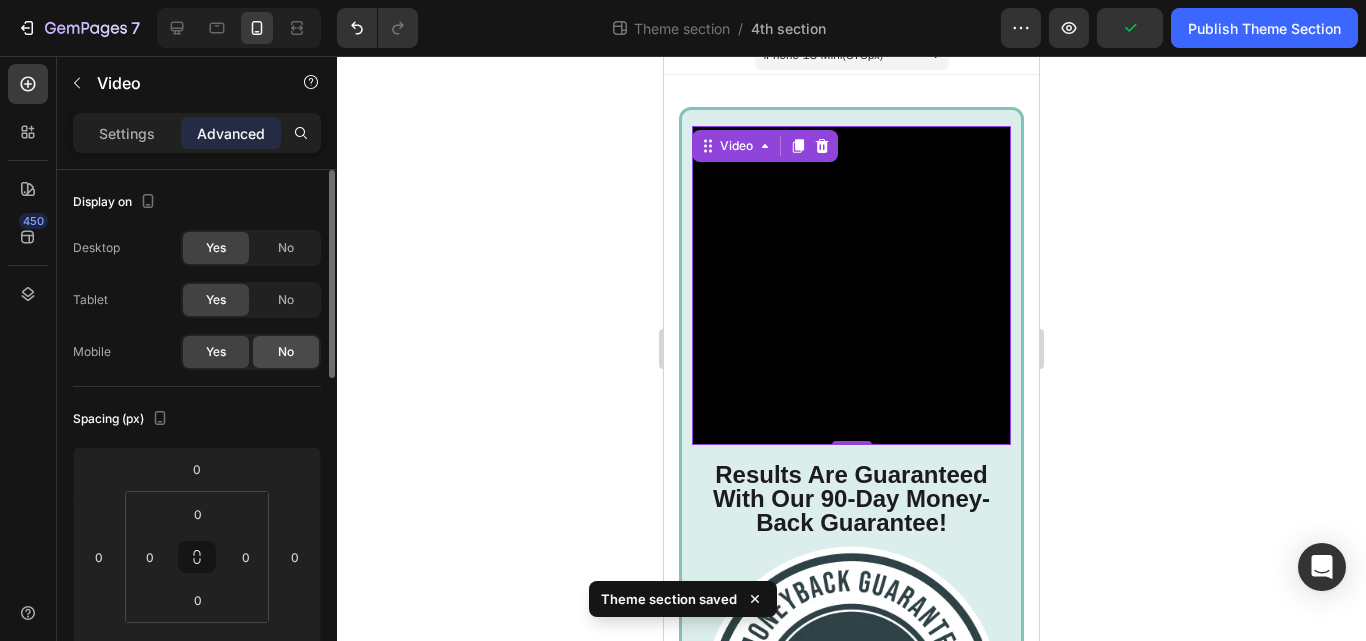 click on "No" 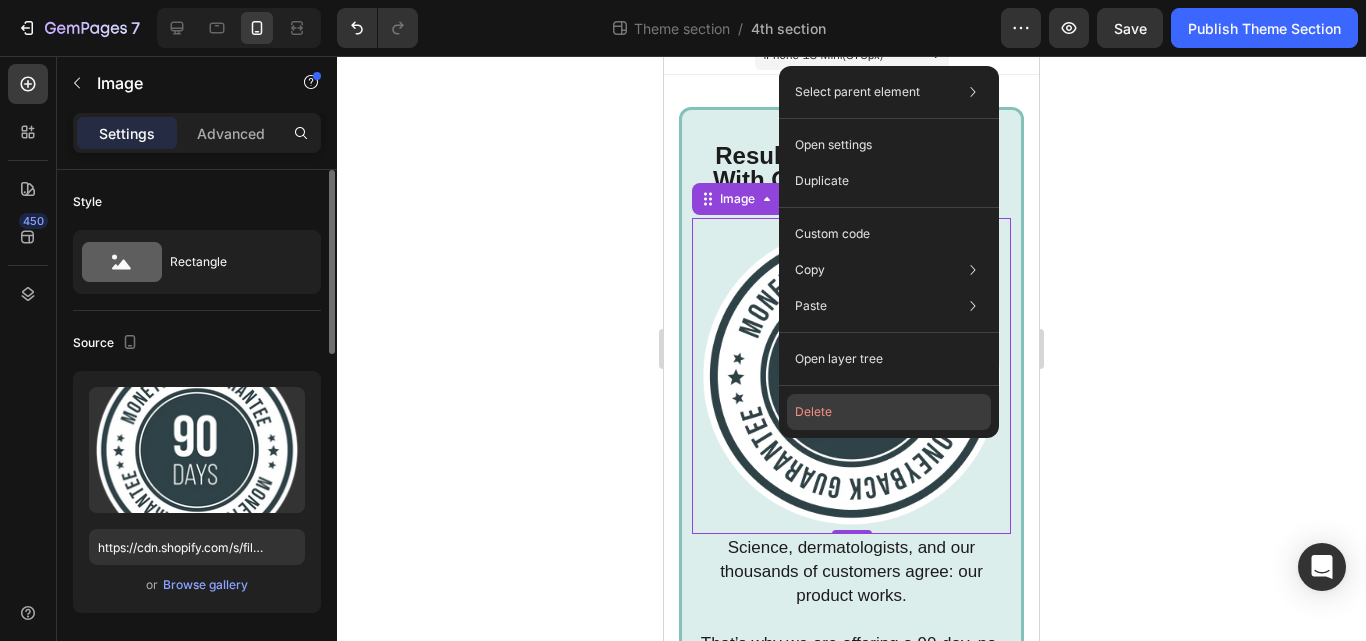 click on "Delete" 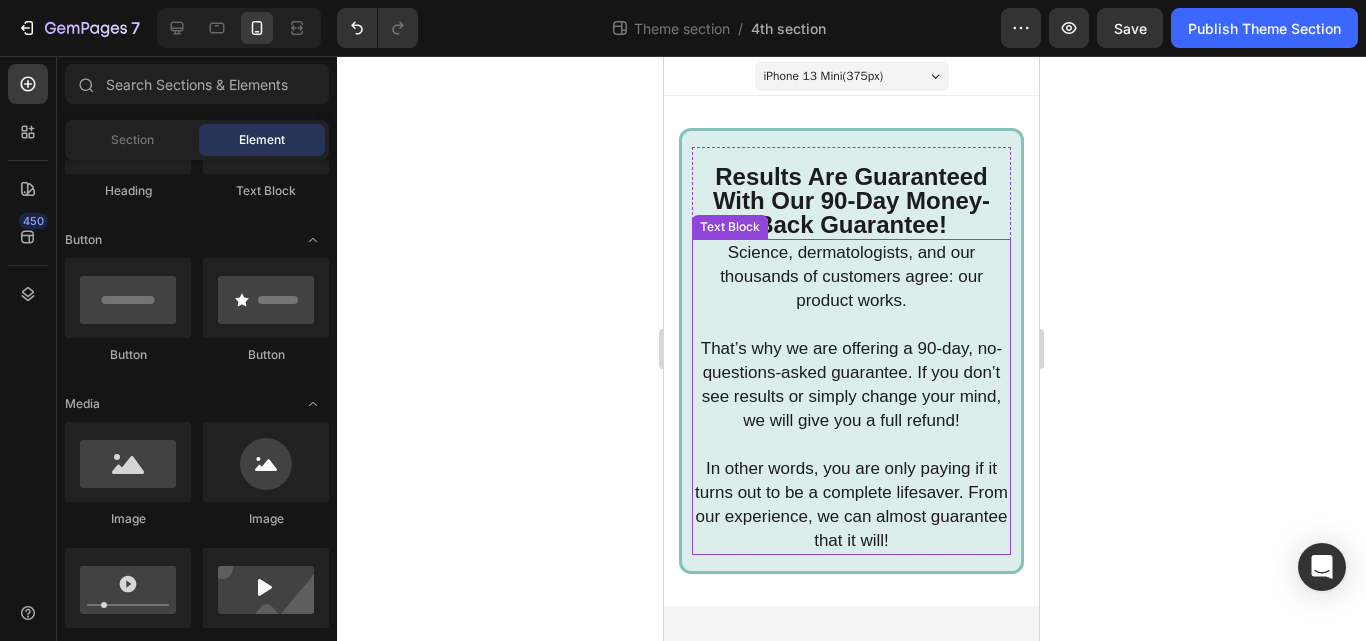 scroll, scrollTop: 0, scrollLeft: 0, axis: both 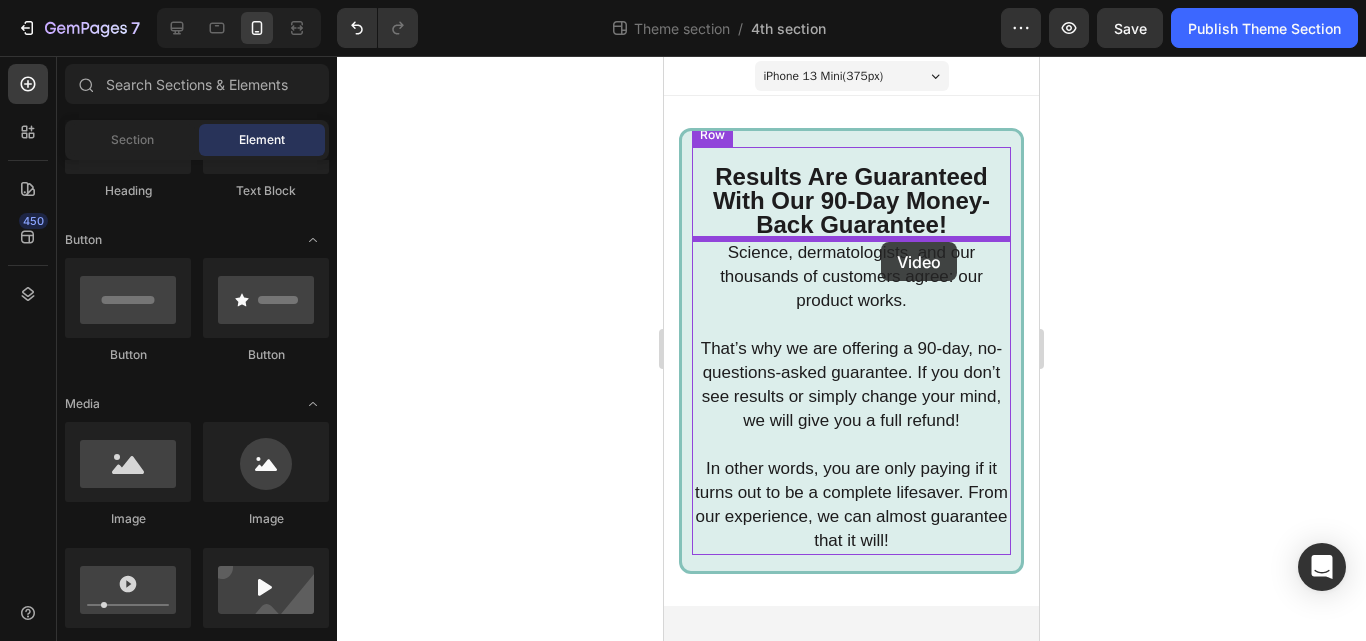drag, startPoint x: 801, startPoint y: 648, endPoint x: 881, endPoint y: 242, distance: 413.80673 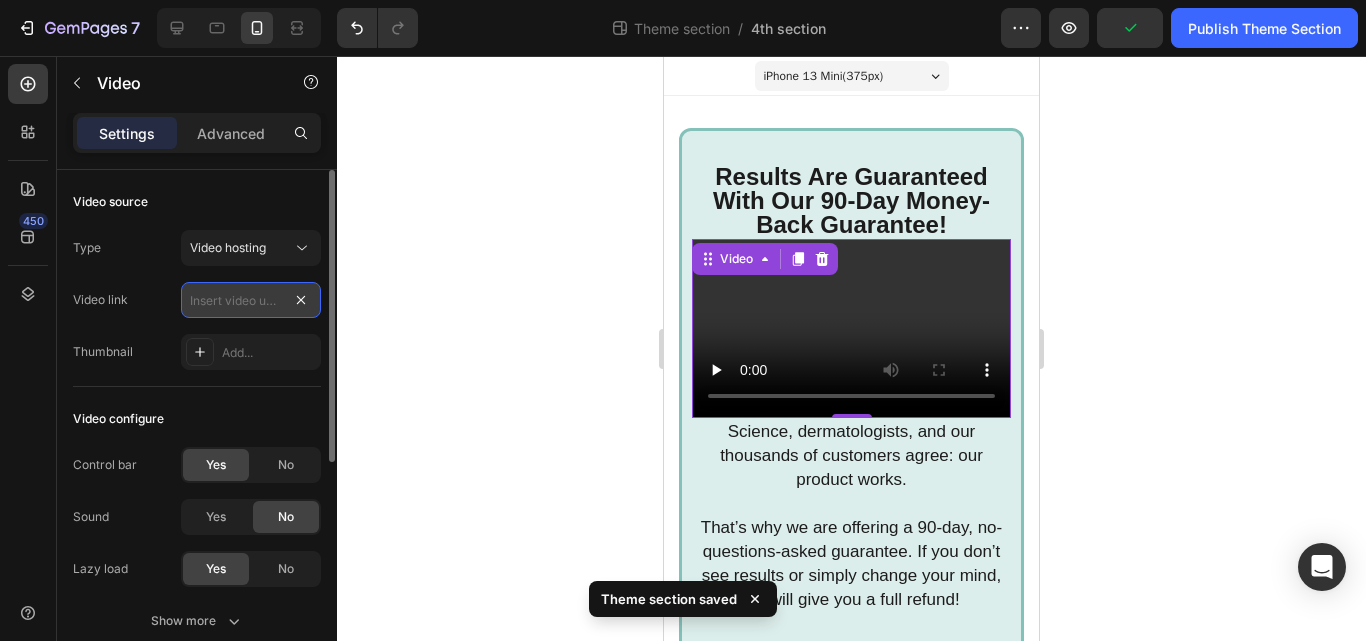 scroll, scrollTop: 0, scrollLeft: 0, axis: both 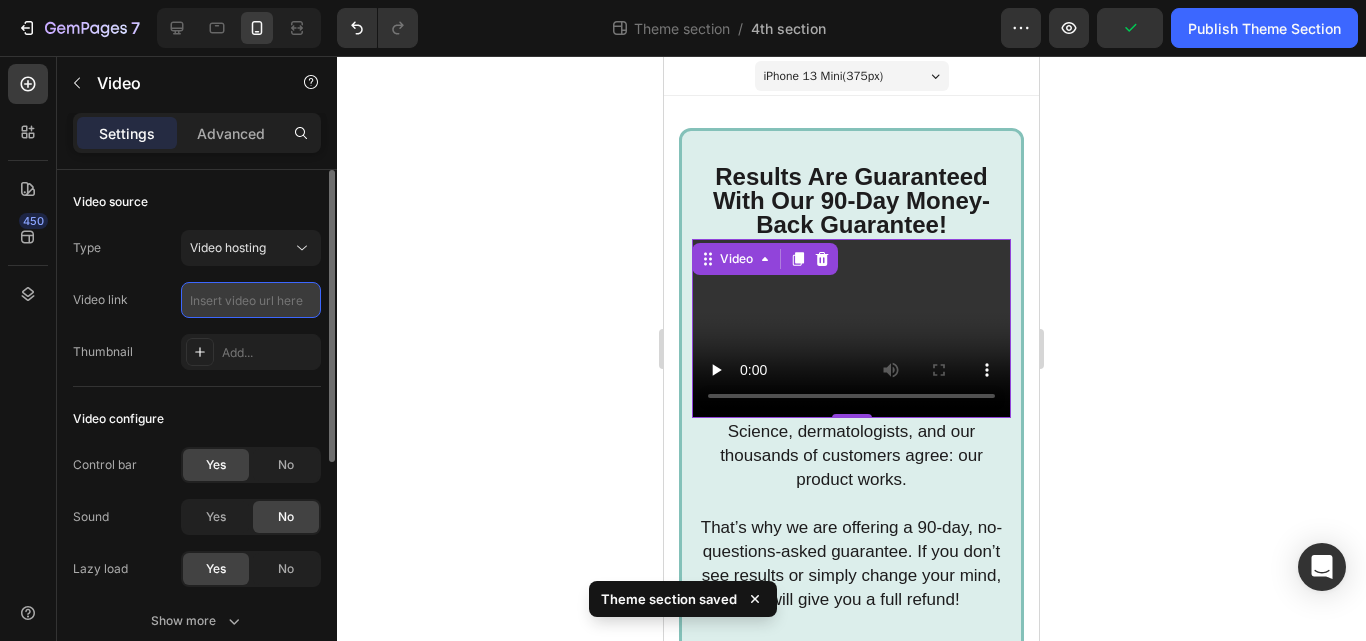 click at bounding box center [251, 300] 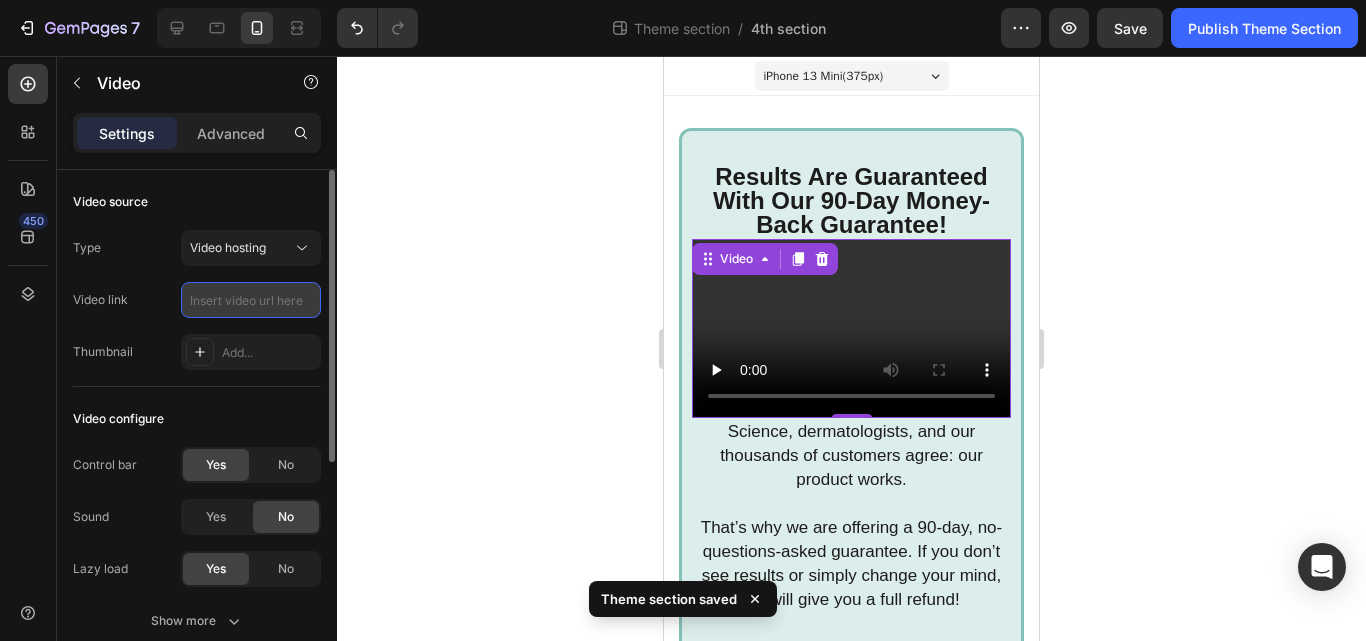 paste on "https://cdn.shopify.com/videos/c/o/v/5b8b97a707e9449980d608b11c26ac90.mp4" 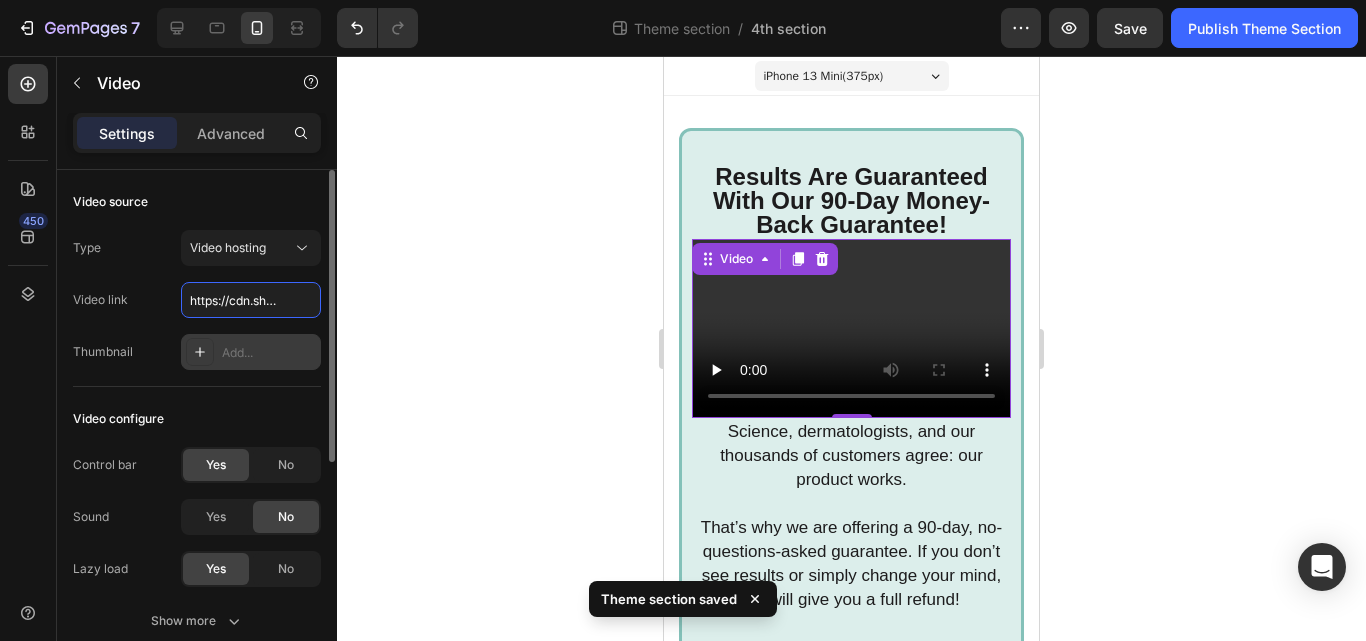 scroll, scrollTop: 0, scrollLeft: 379, axis: horizontal 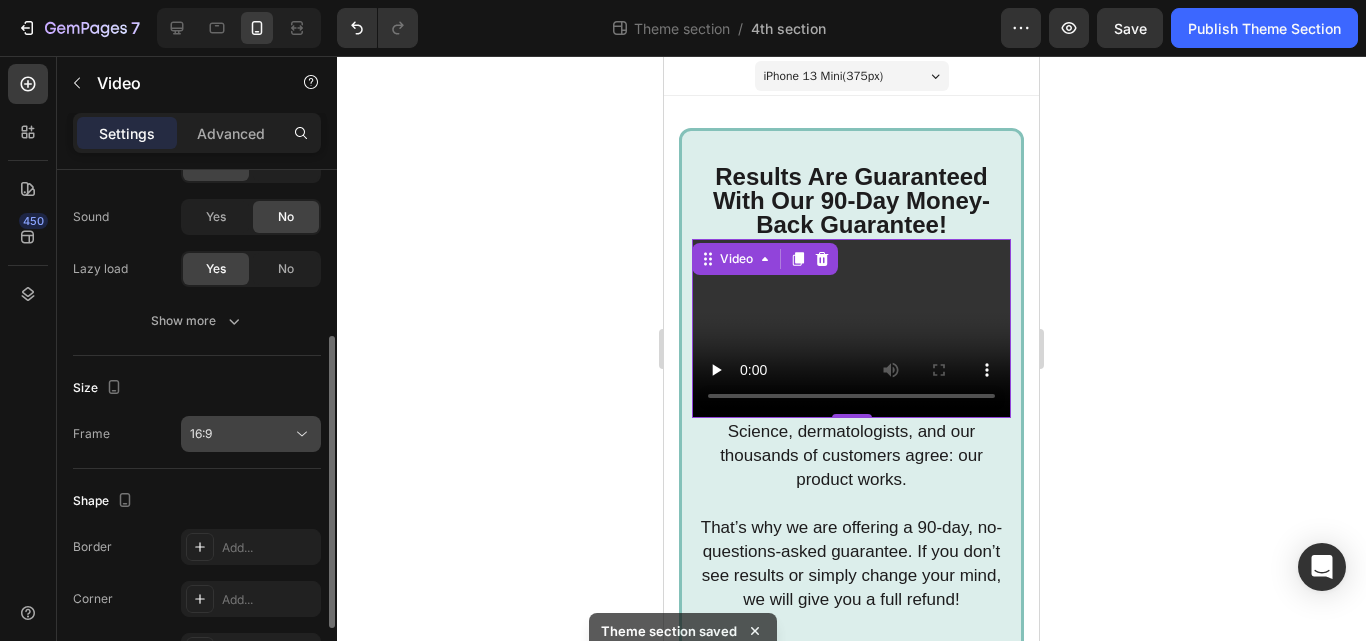 type on "https://cdn.shopify.com/videos/c/o/v/5b8b97a707e9449980d608b11c26ac90.mp4" 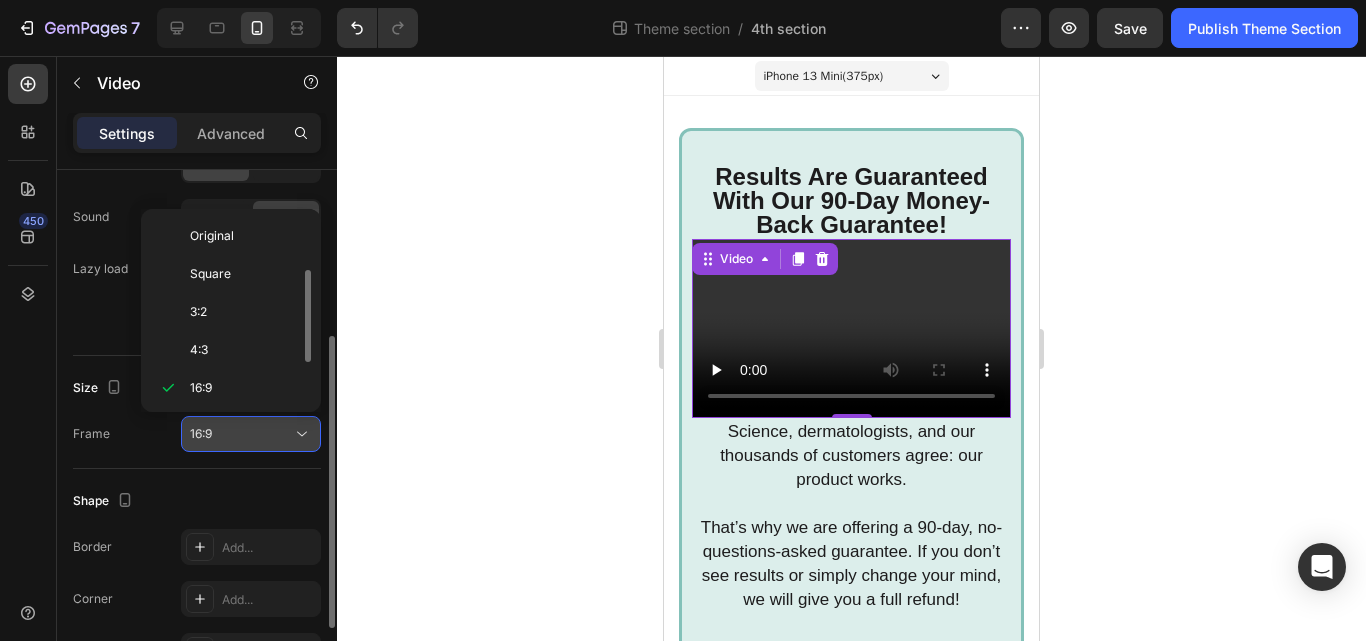 scroll, scrollTop: 0, scrollLeft: 0, axis: both 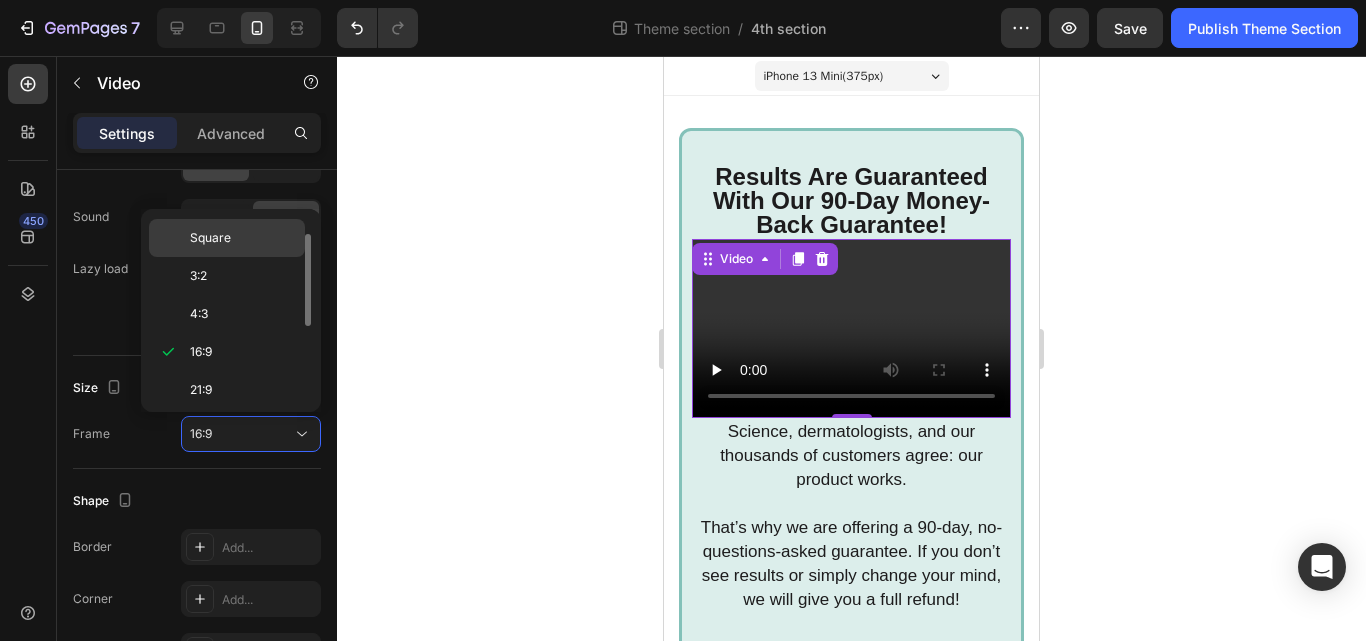 click on "Square" at bounding box center [210, 238] 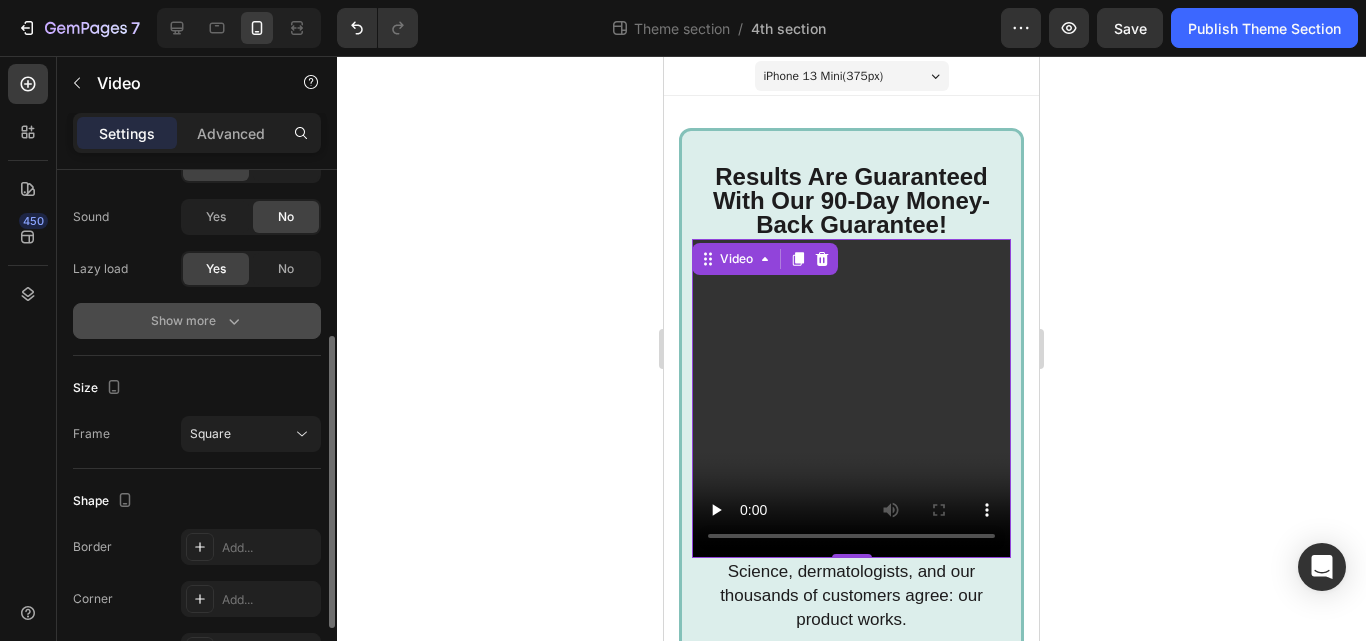 scroll, scrollTop: 200, scrollLeft: 0, axis: vertical 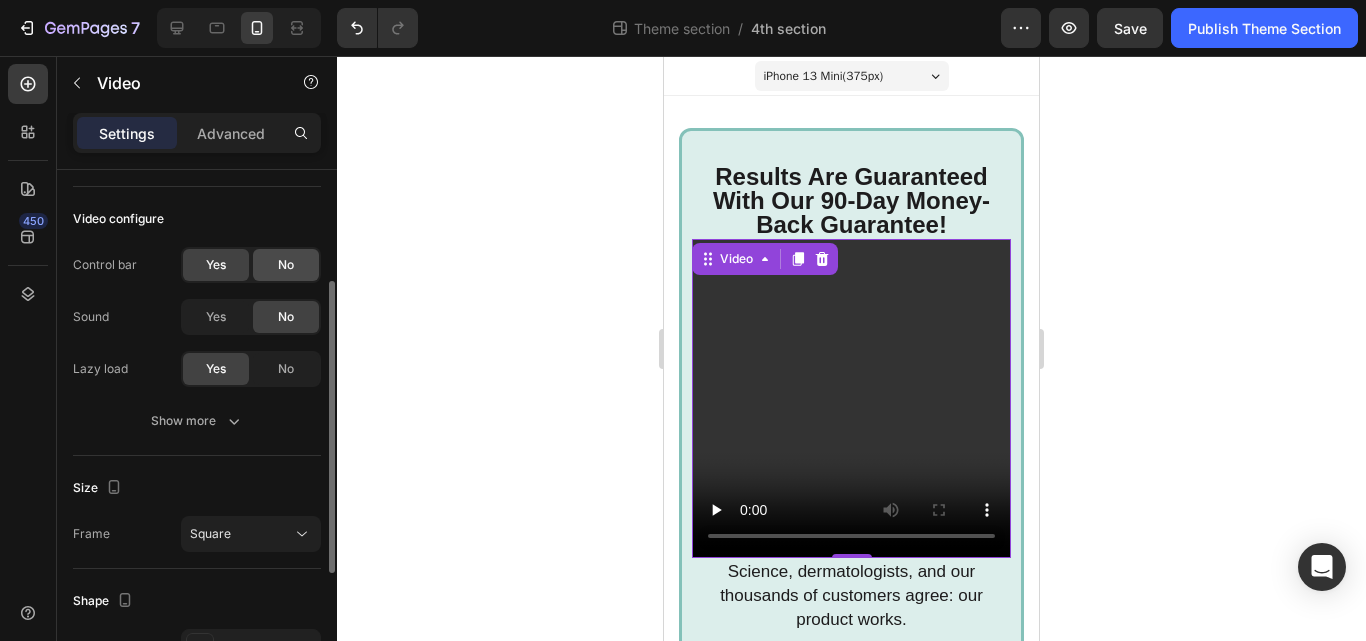 click on "No" 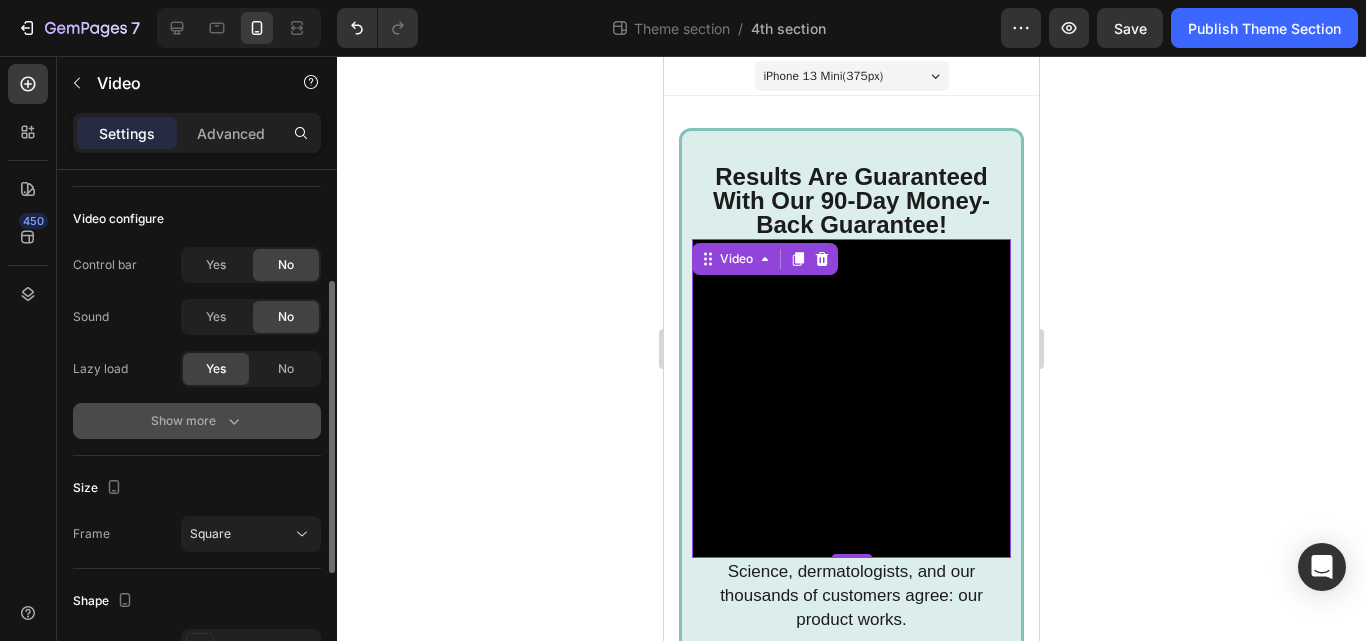 click on "Show more" at bounding box center (197, 421) 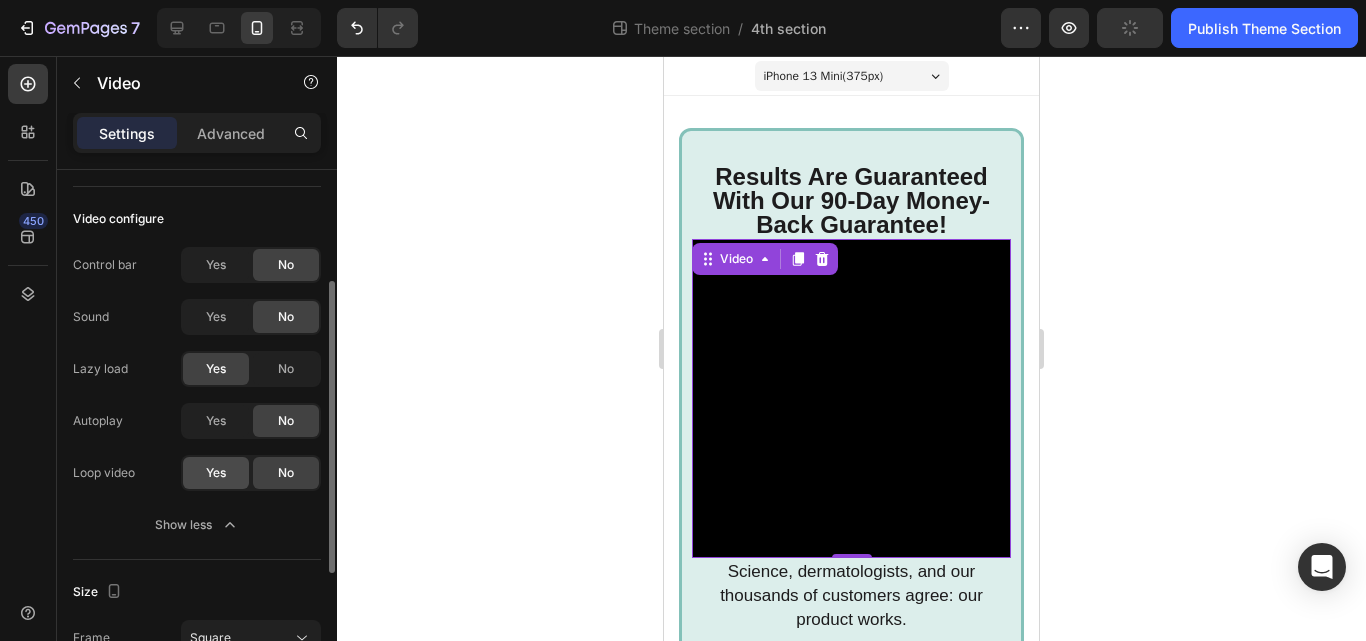 click on "Yes" 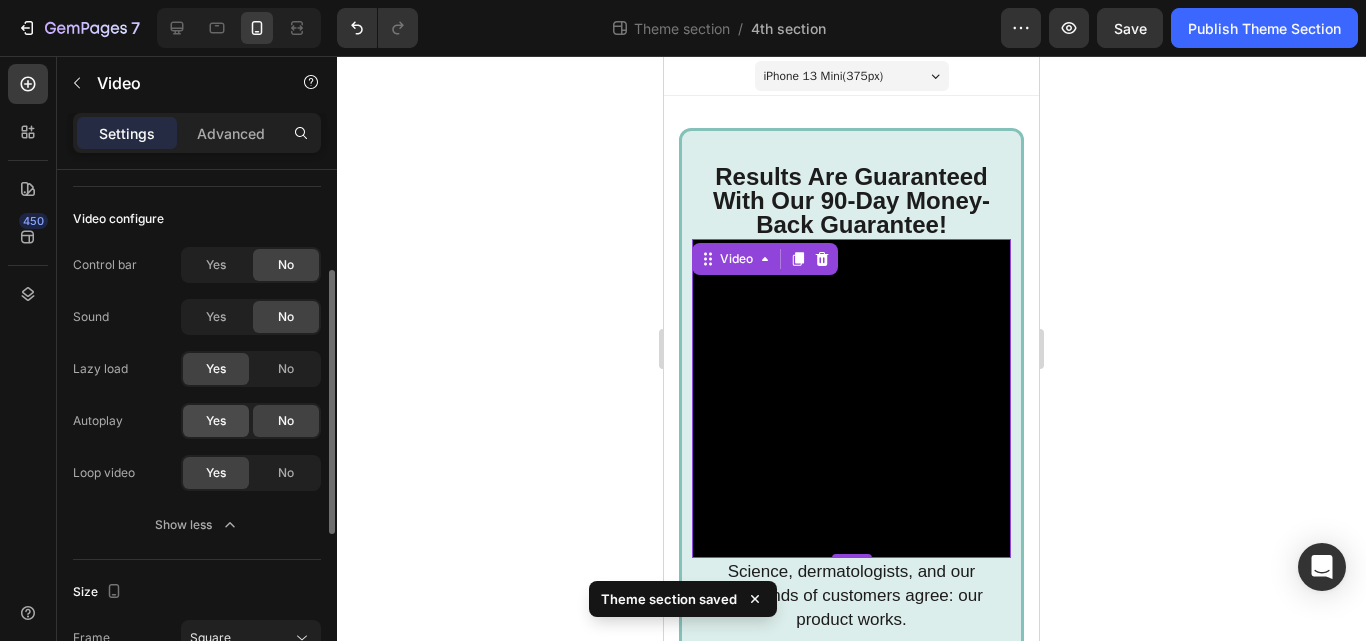 click on "Yes" 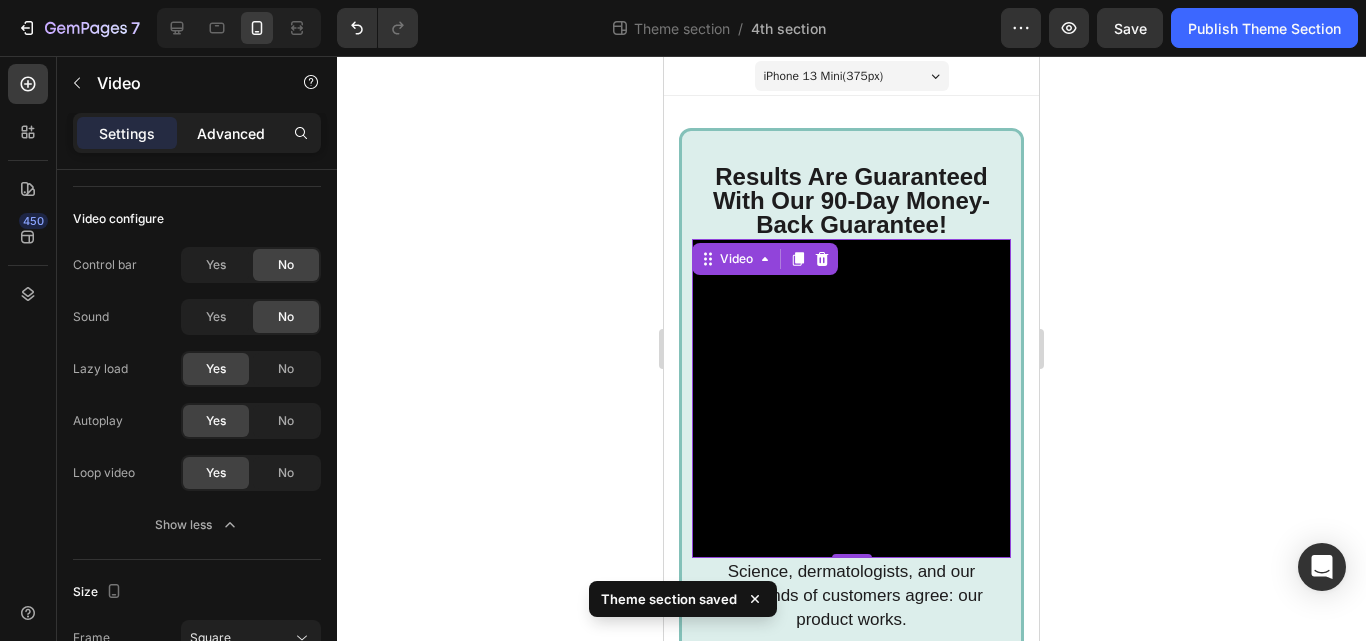 click on "Advanced" 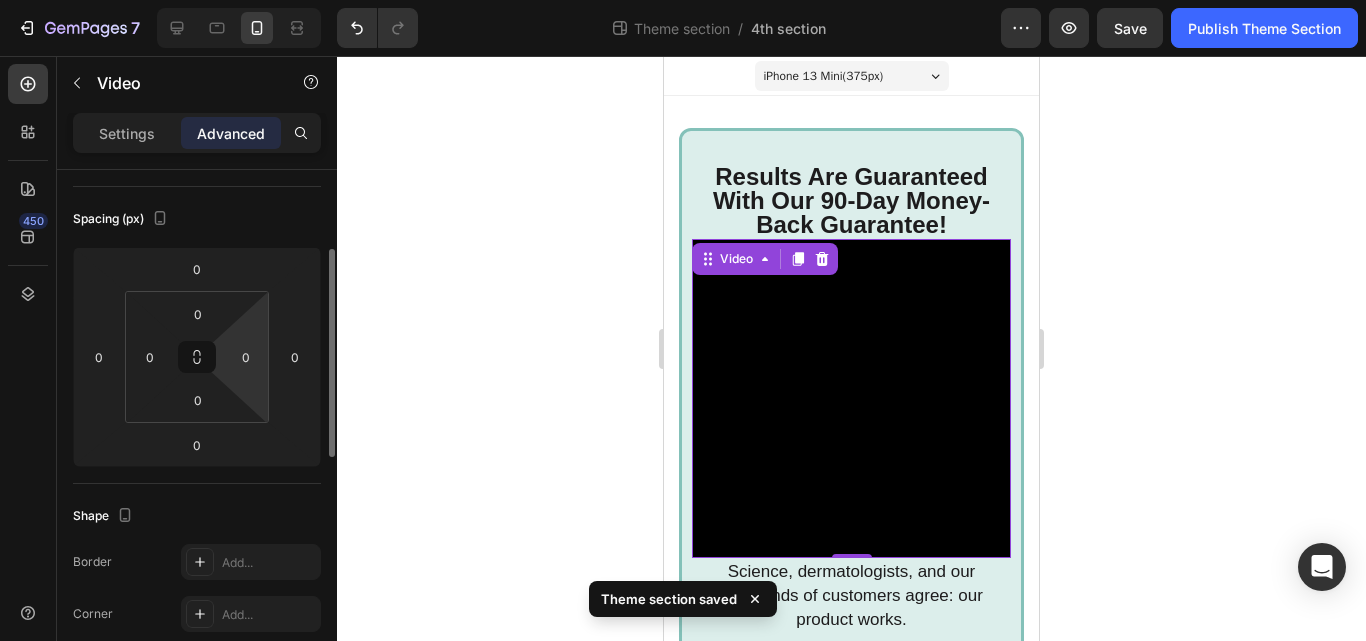 scroll, scrollTop: 0, scrollLeft: 0, axis: both 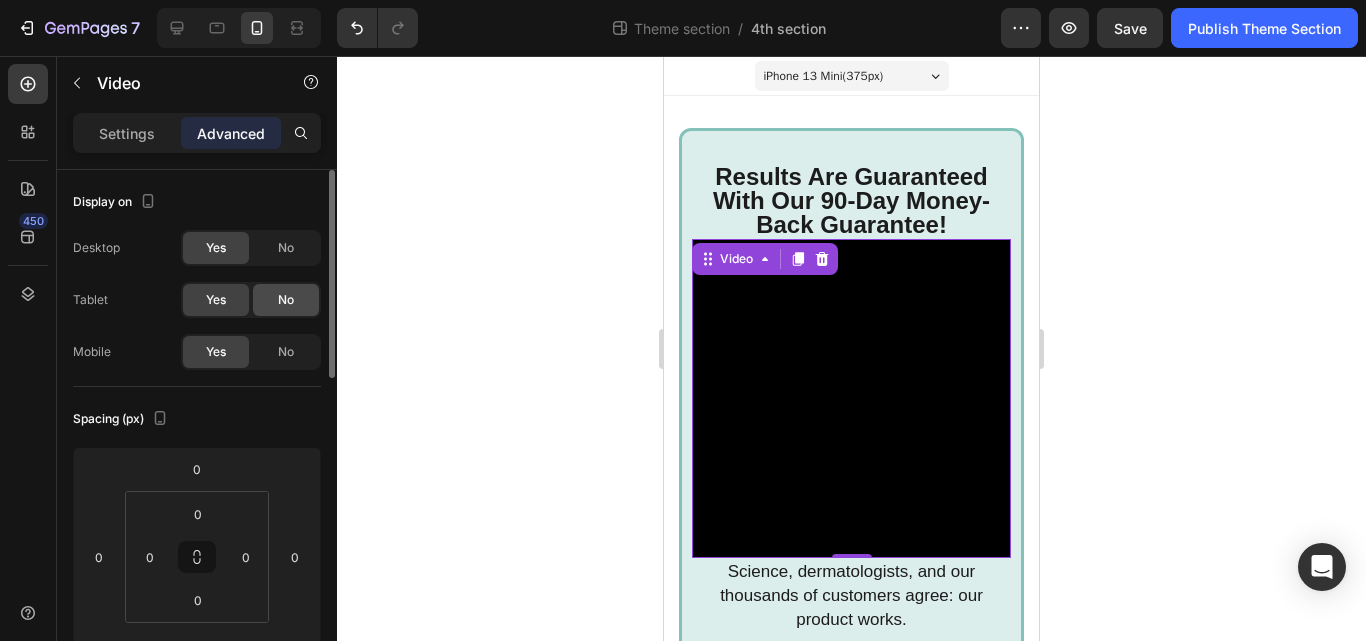 click on "No" 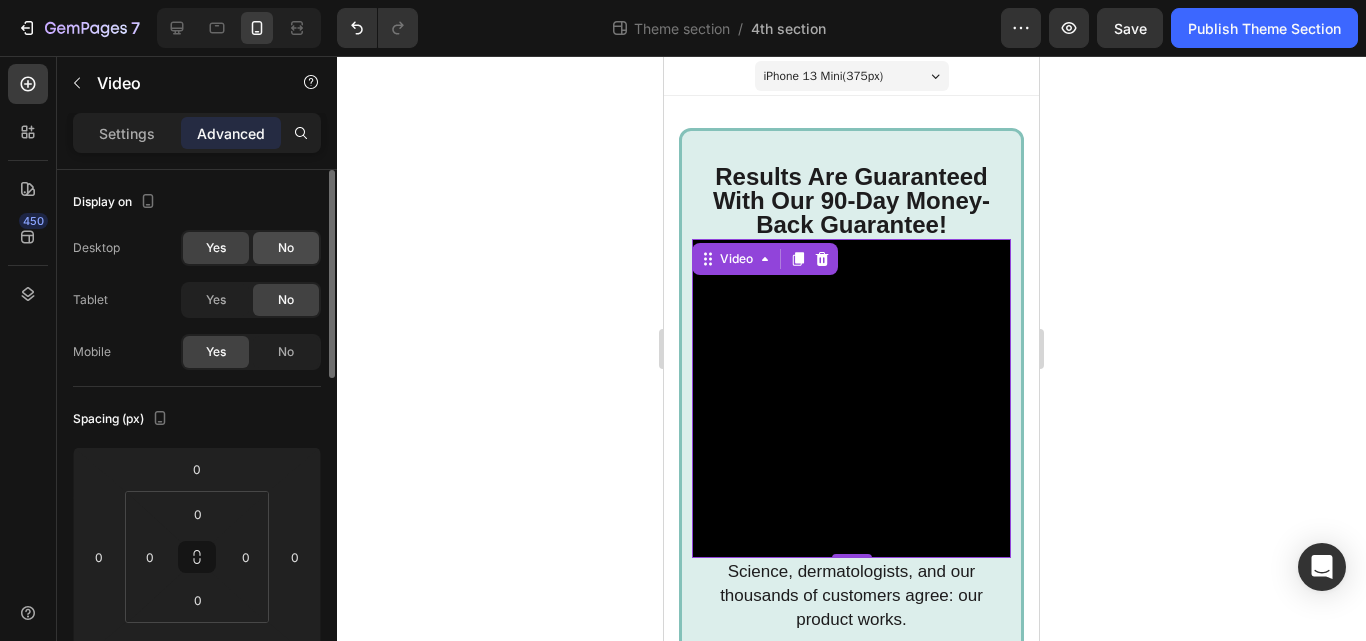 click on "No" 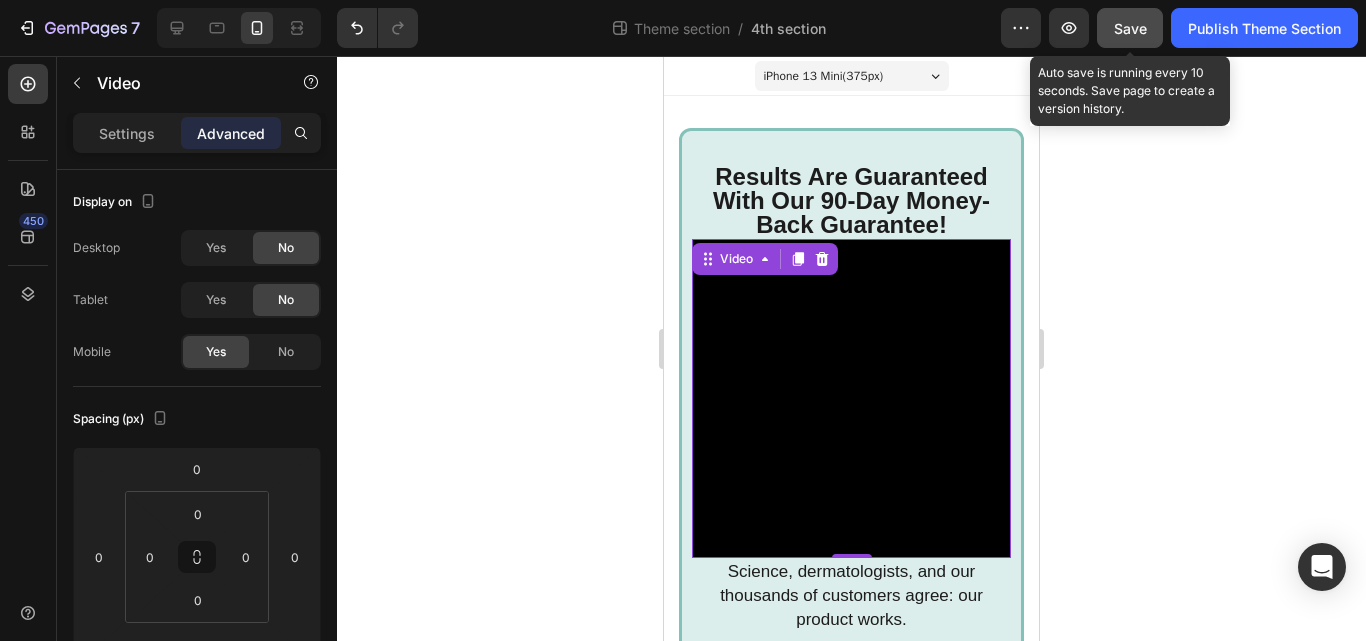 click on "Save" at bounding box center (1130, 28) 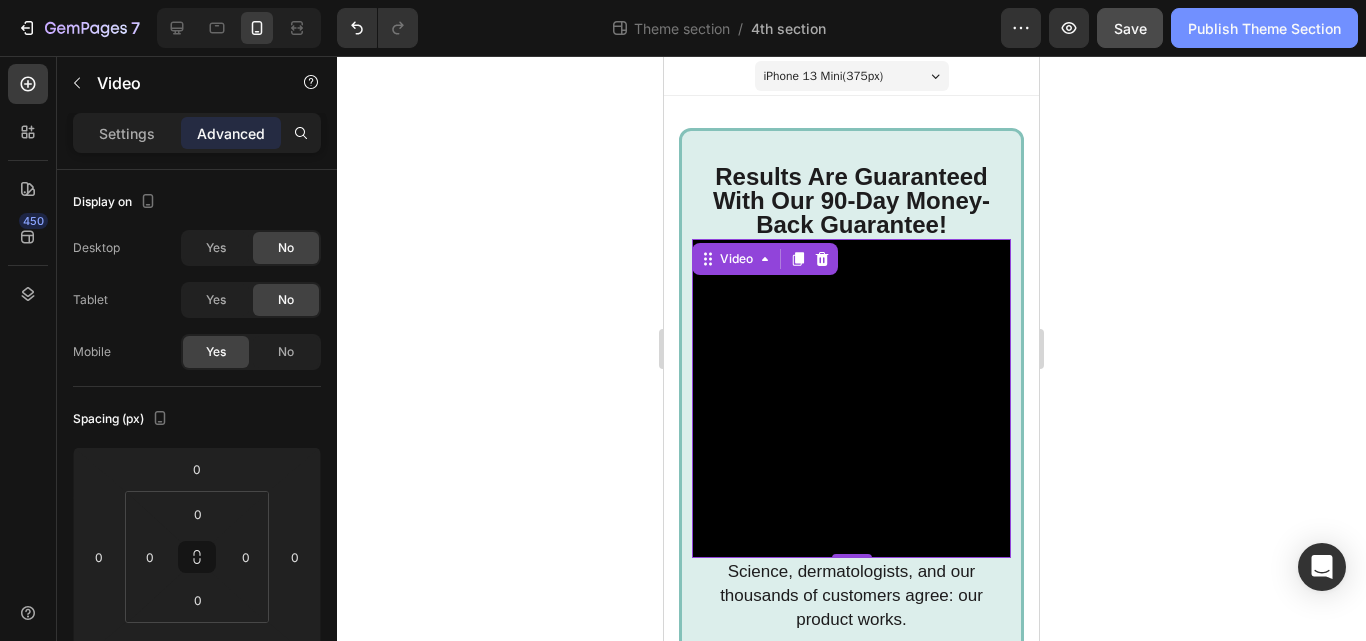 click on "Publish Theme Section" at bounding box center [1264, 28] 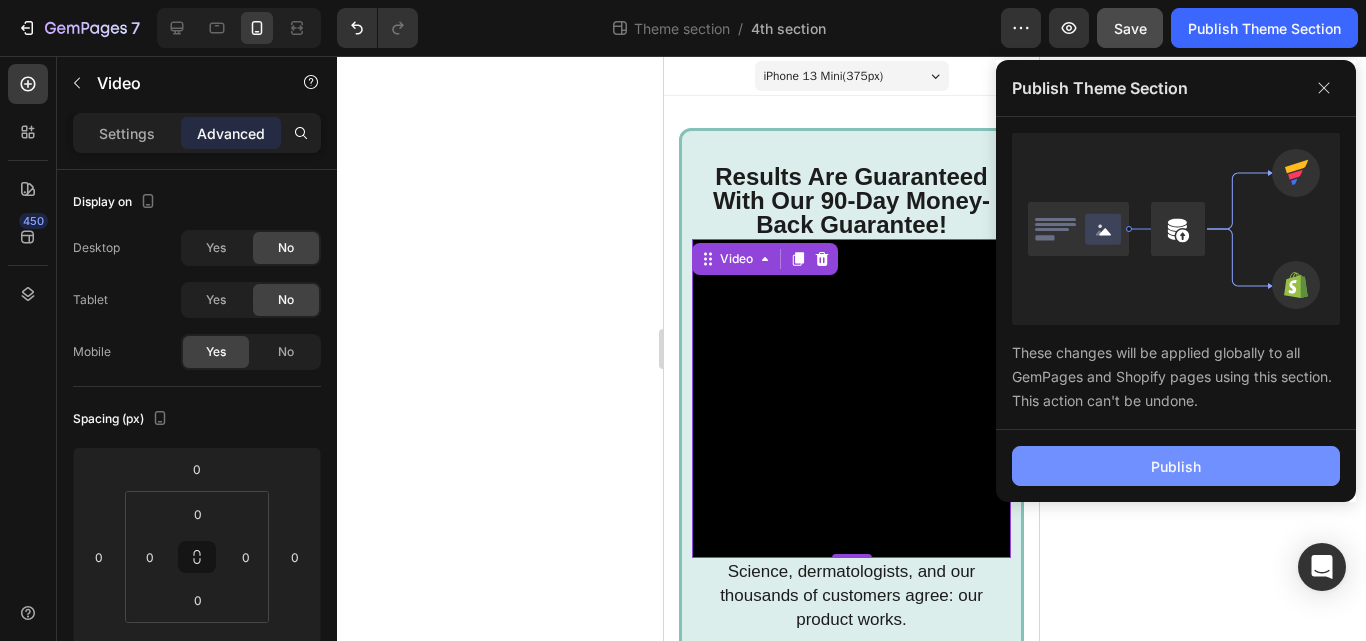 click on "Publish" 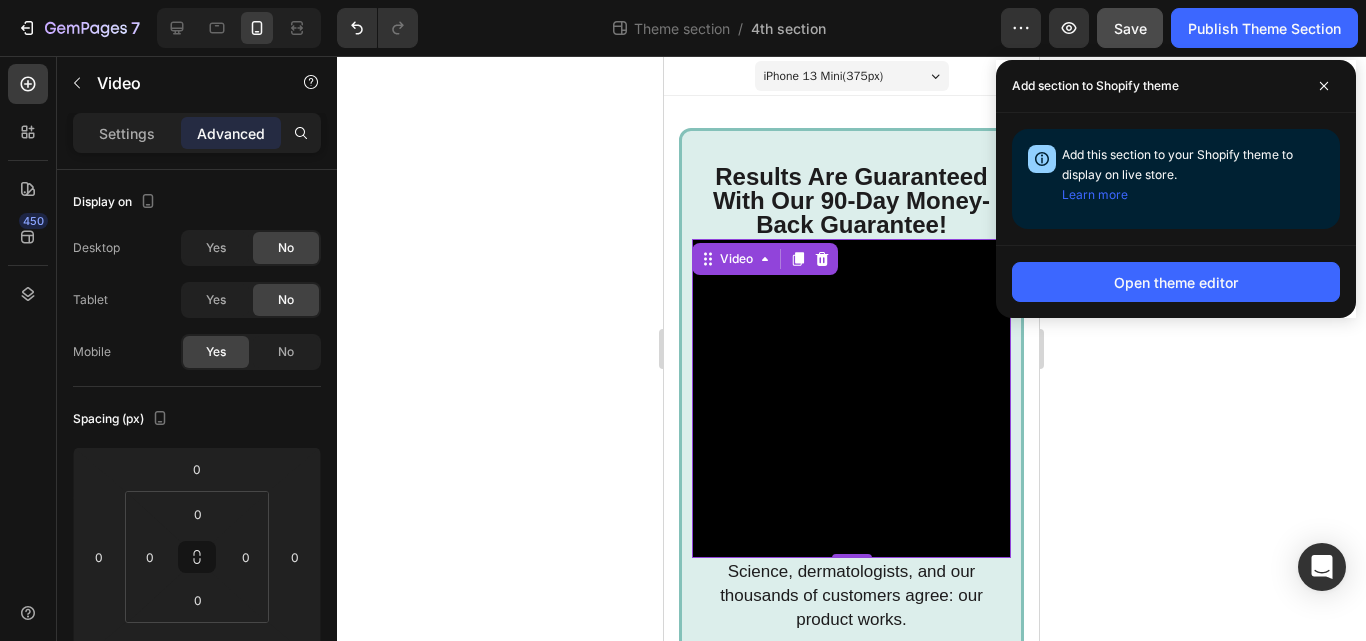 click 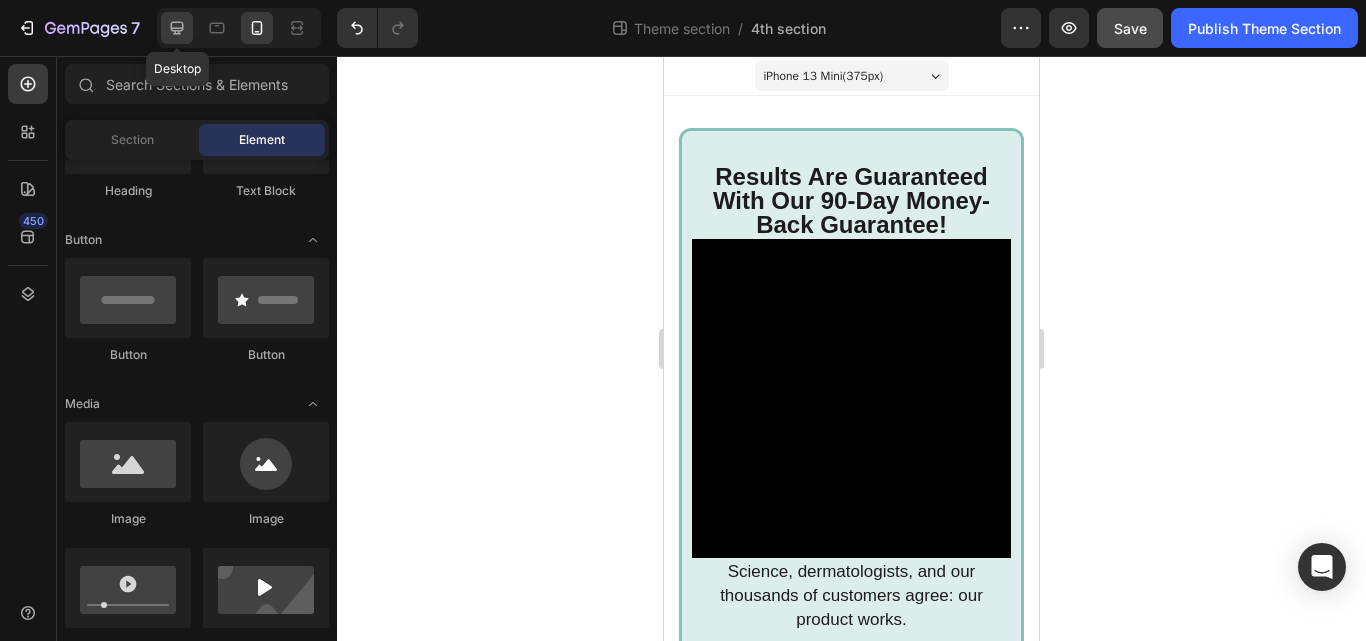 click 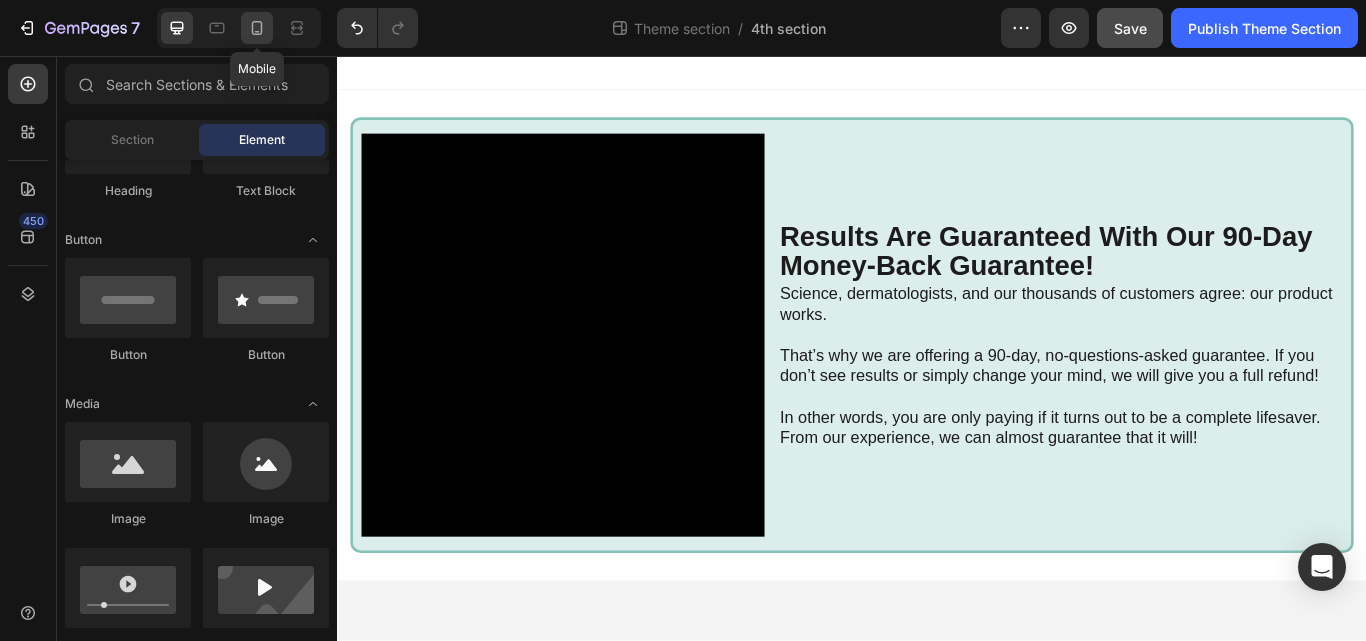 click 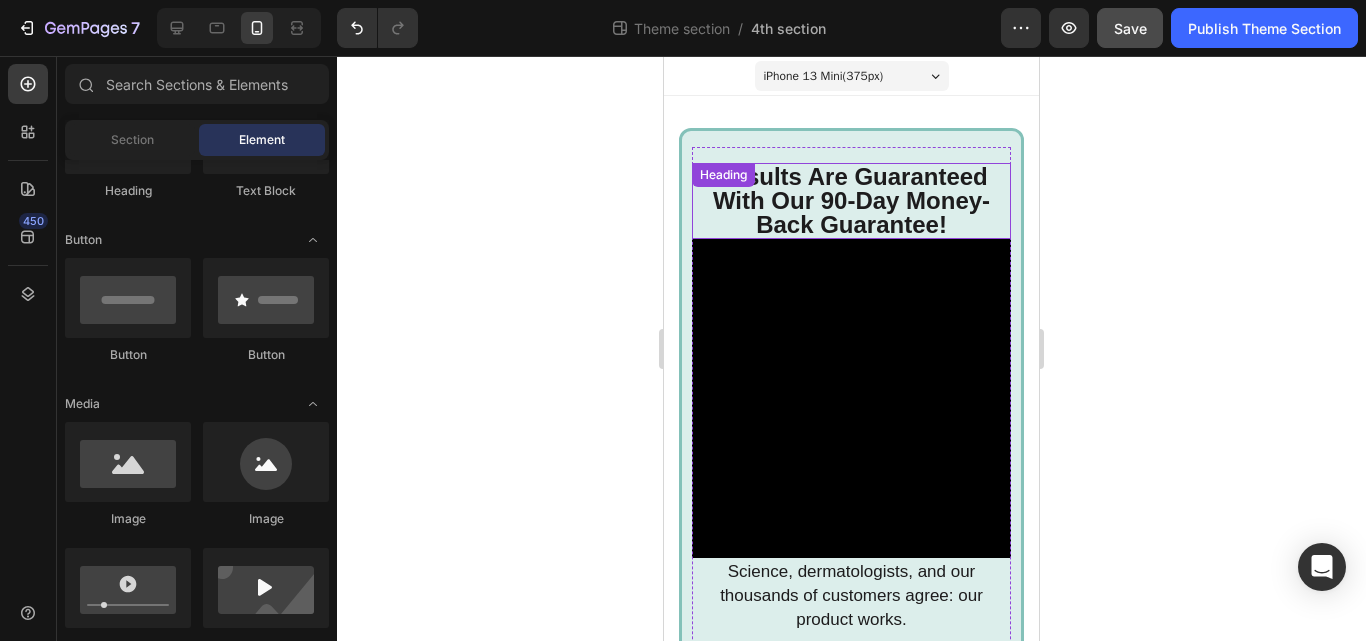 click on "Results Are Guaranteed With Our 90-Day Money-Back Guarantee!" at bounding box center (851, 200) 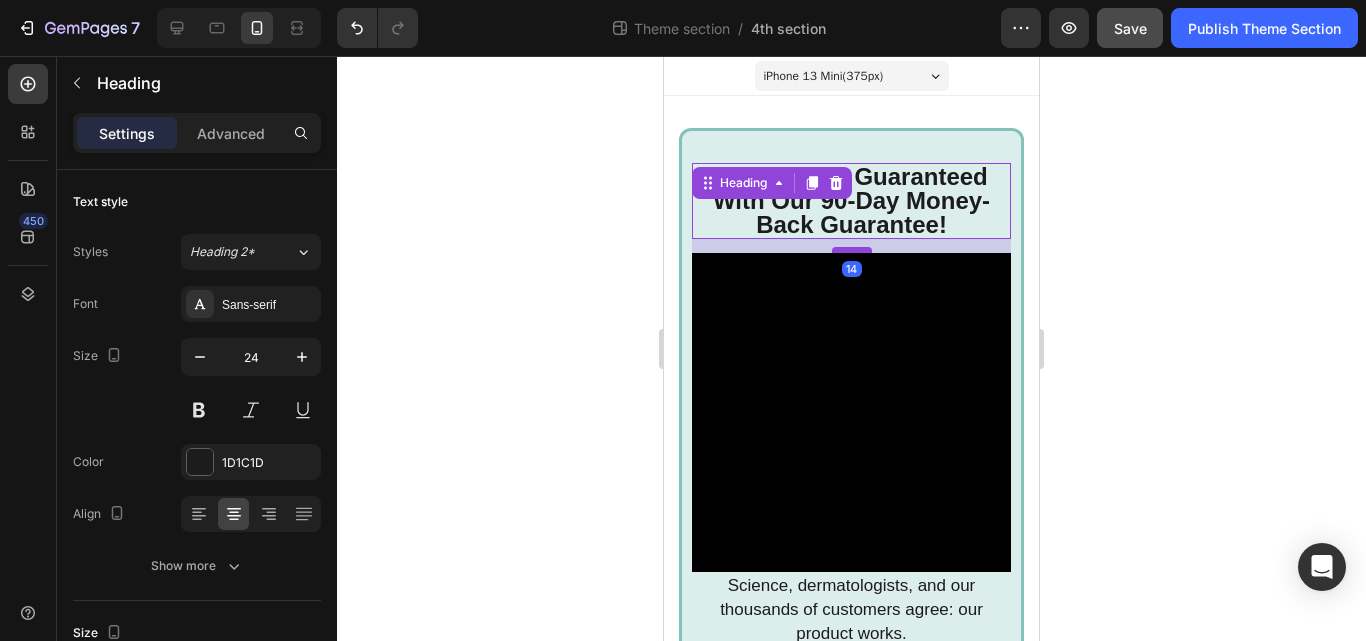drag, startPoint x: 846, startPoint y: 235, endPoint x: 846, endPoint y: 249, distance: 14 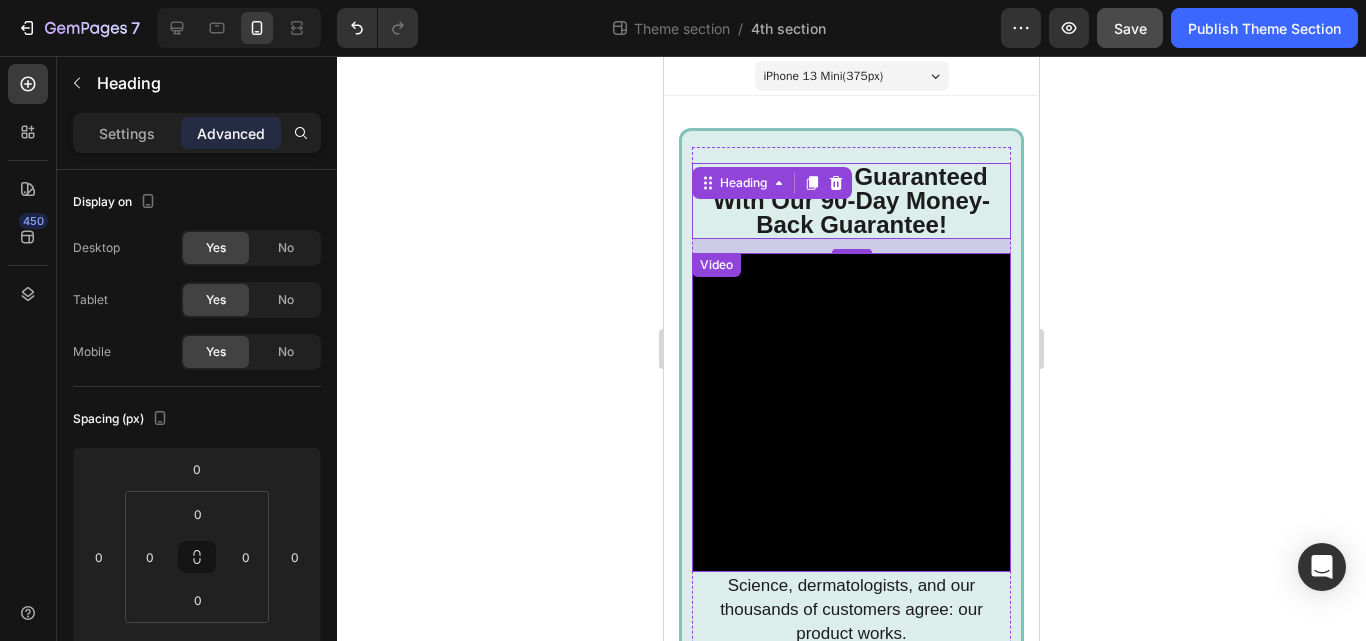 click at bounding box center (851, 412) 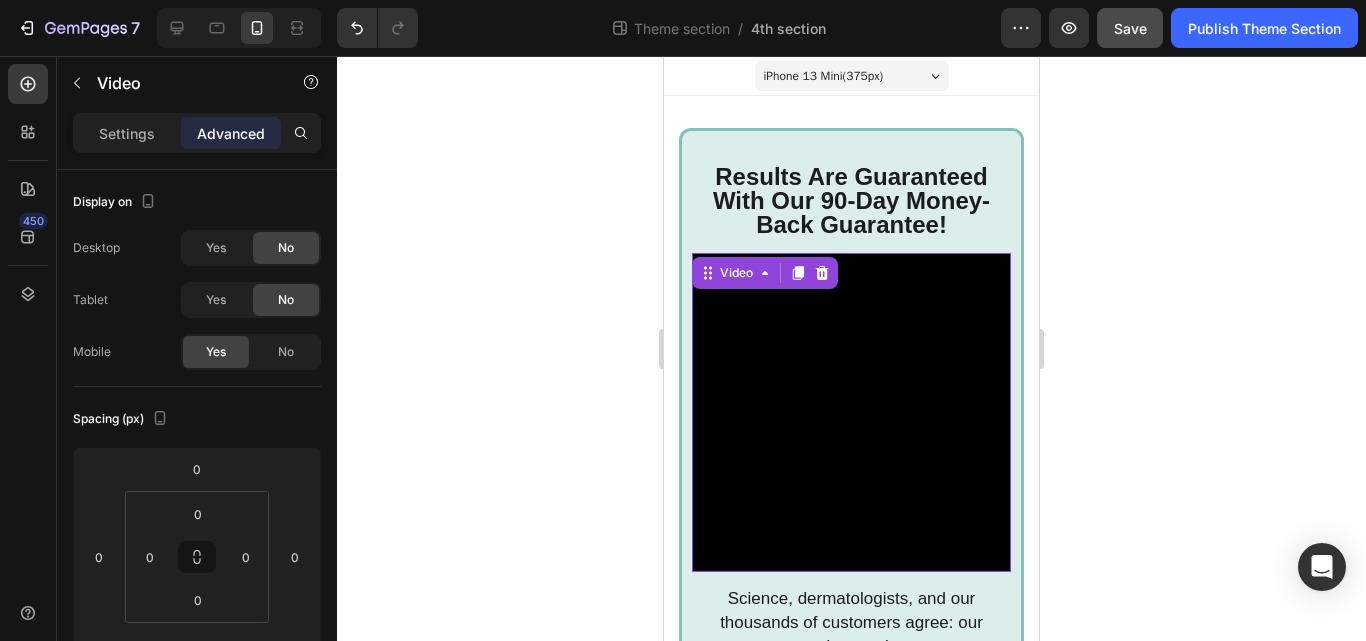 drag, startPoint x: 845, startPoint y: 554, endPoint x: 845, endPoint y: 567, distance: 13 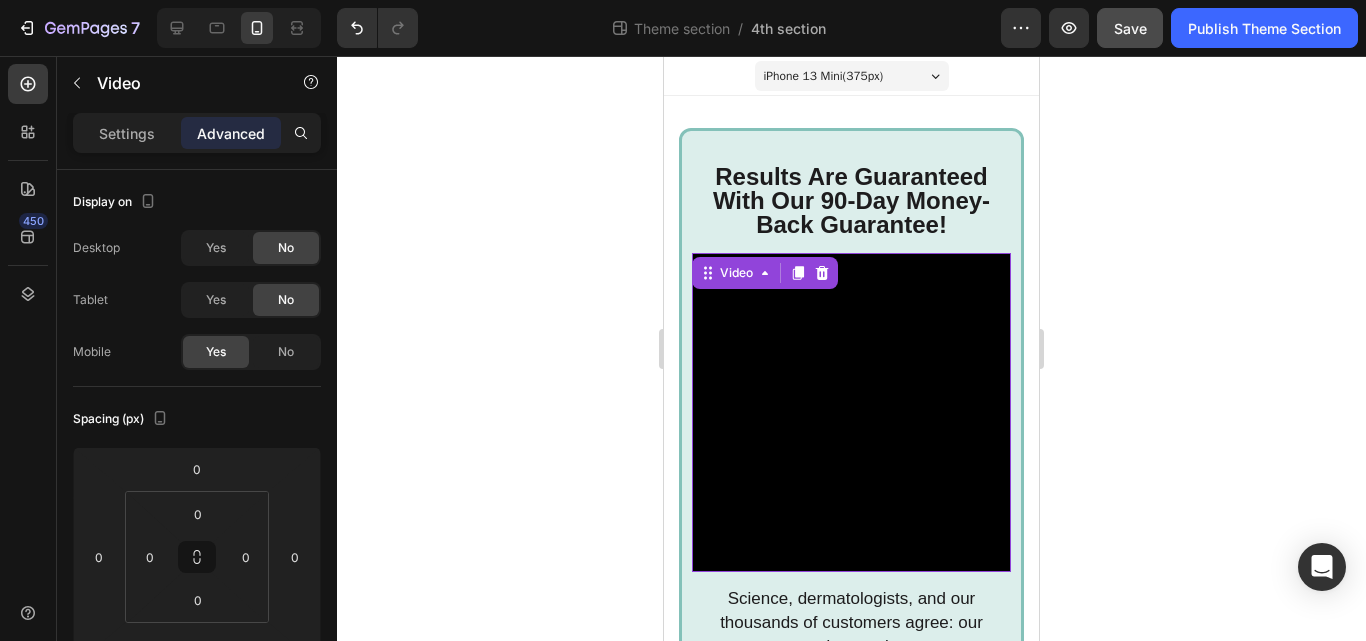 click on "Results Are Guaranteed With Our 90-Day Money-Back Guarantee! Heading Video 13 Science, dermatologists, and our thousands of customers agree: our product works.   That’s why we are offering a 90-day, no-questions-asked guarantee. If you don’t see results or simply change your mind, we will give you a full refund!   In other words, you are only paying if it turns out to be a complete lifesaver. From our experience, we can almost guarantee that it will! Text Block" at bounding box center [851, 532] 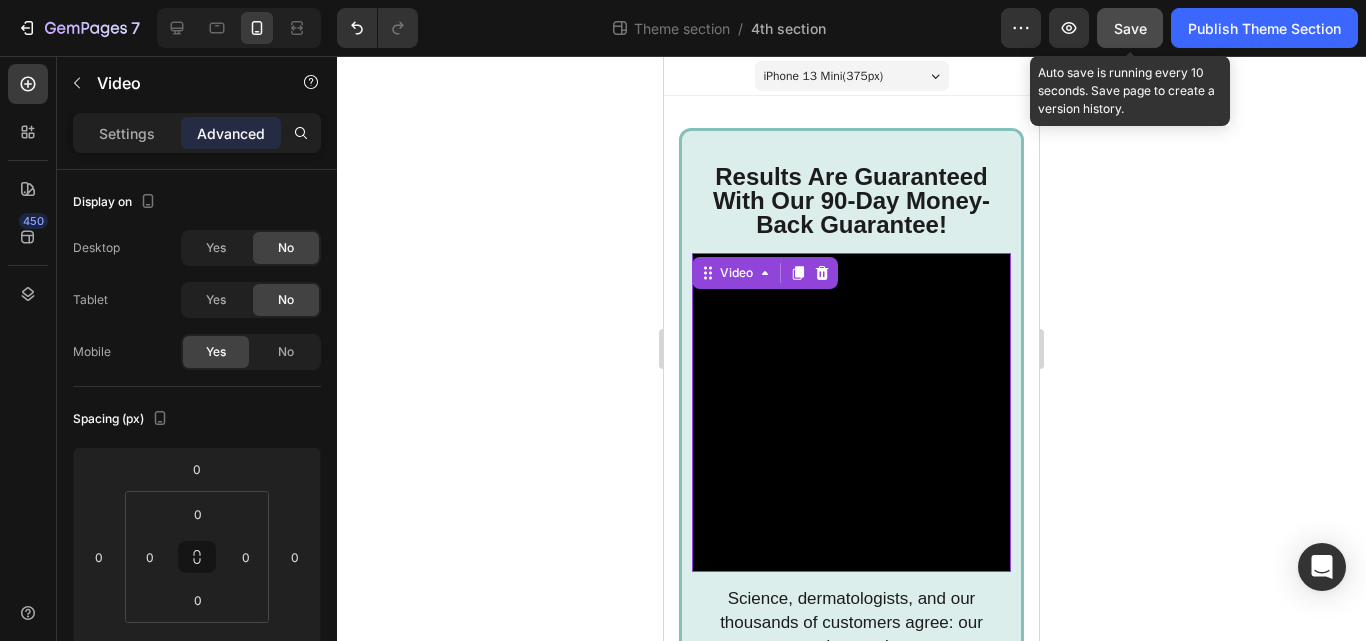 click on "Save" at bounding box center (1130, 28) 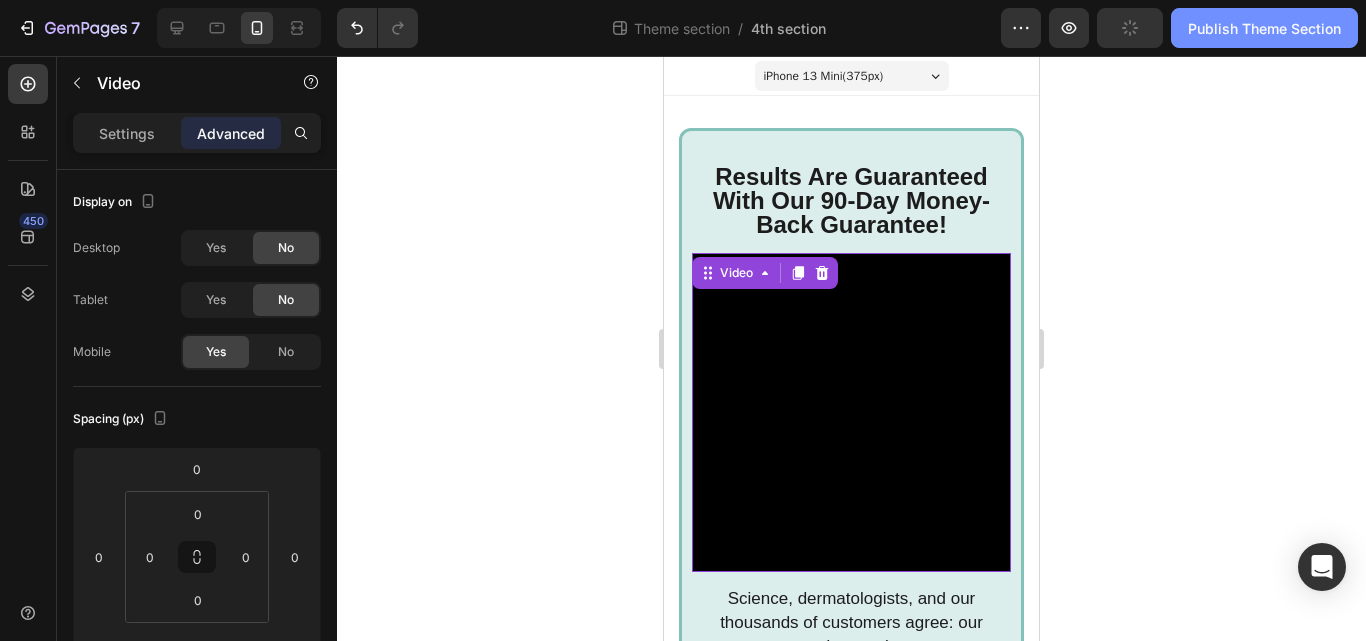click on "Publish Theme Section" at bounding box center (1264, 28) 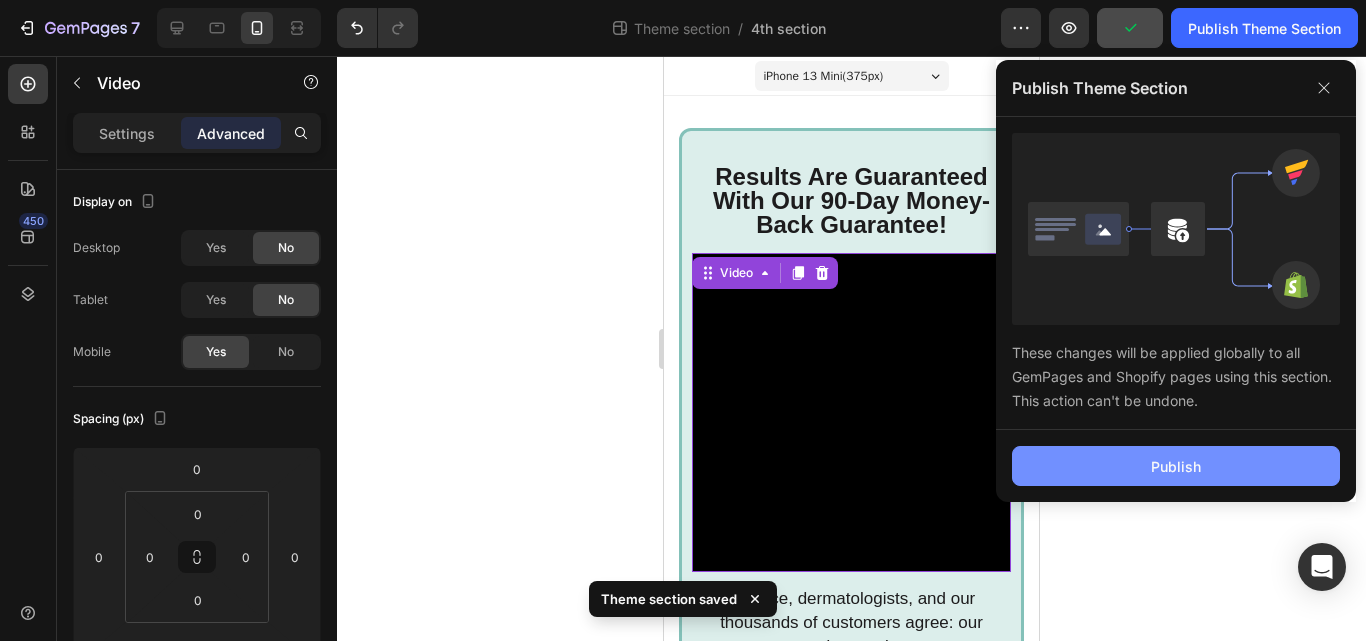 click on "Publish" 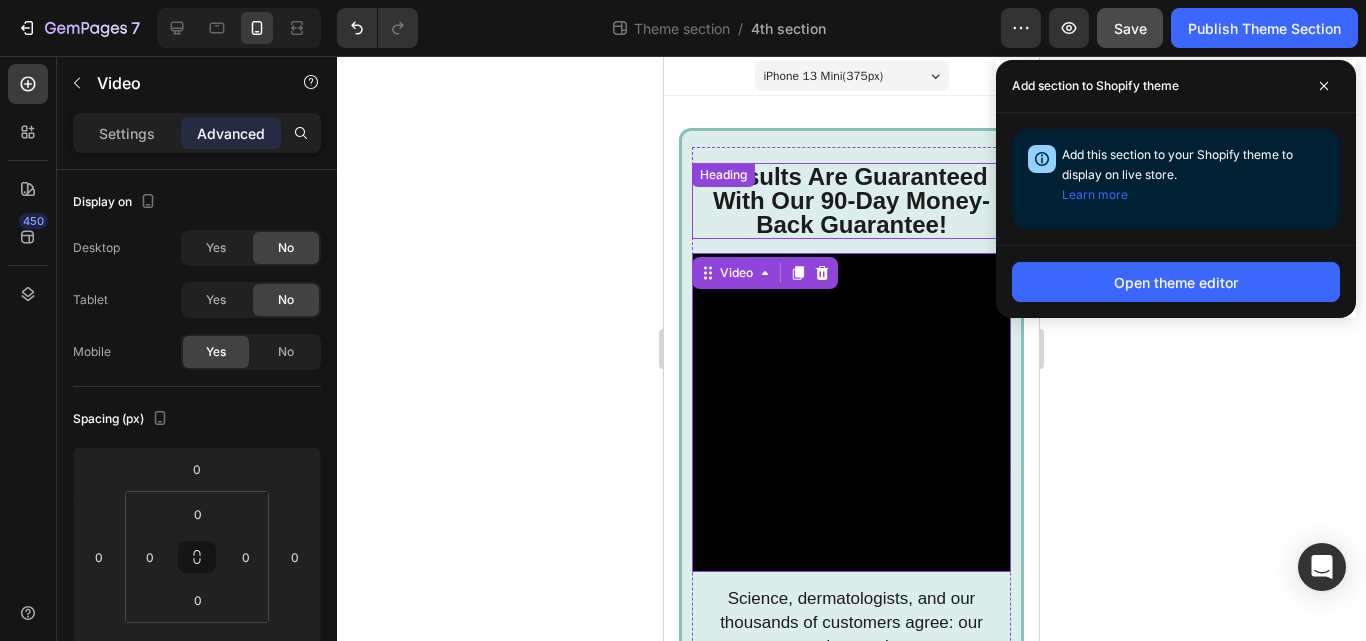 click on "Results Are Guaranteed With Our 90-Day Money-Back Guarantee!" at bounding box center (851, 200) 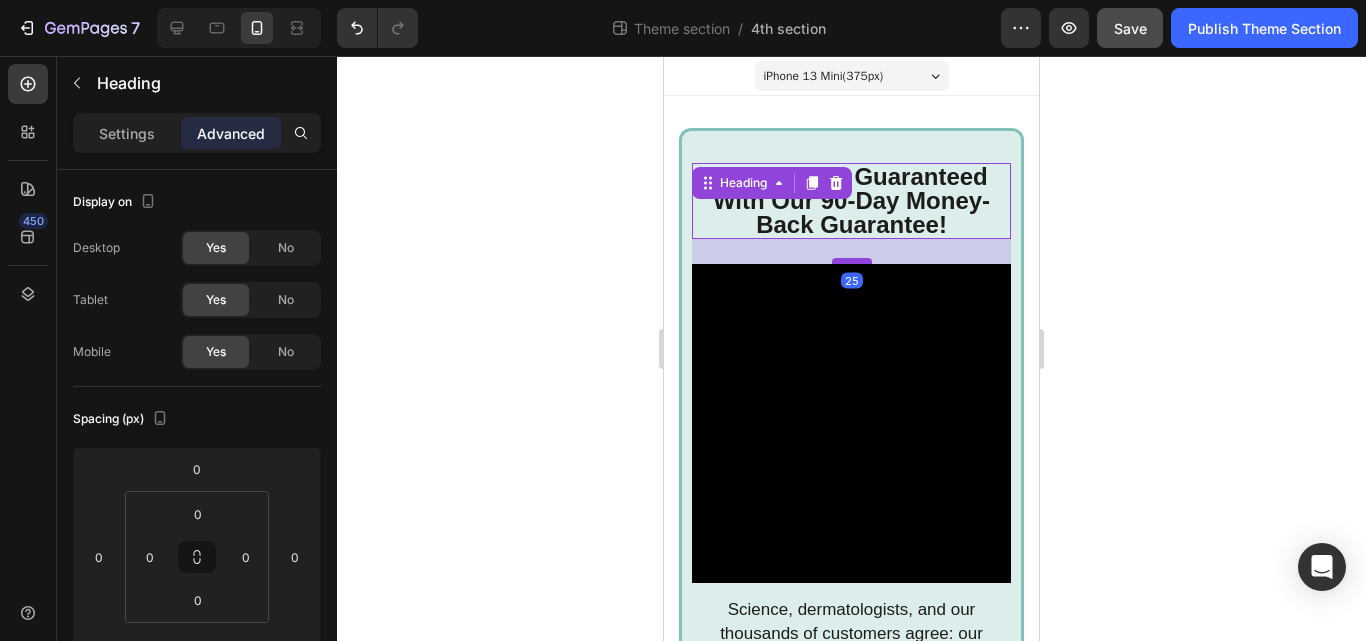 drag, startPoint x: 848, startPoint y: 250, endPoint x: 852, endPoint y: 261, distance: 11.7046995 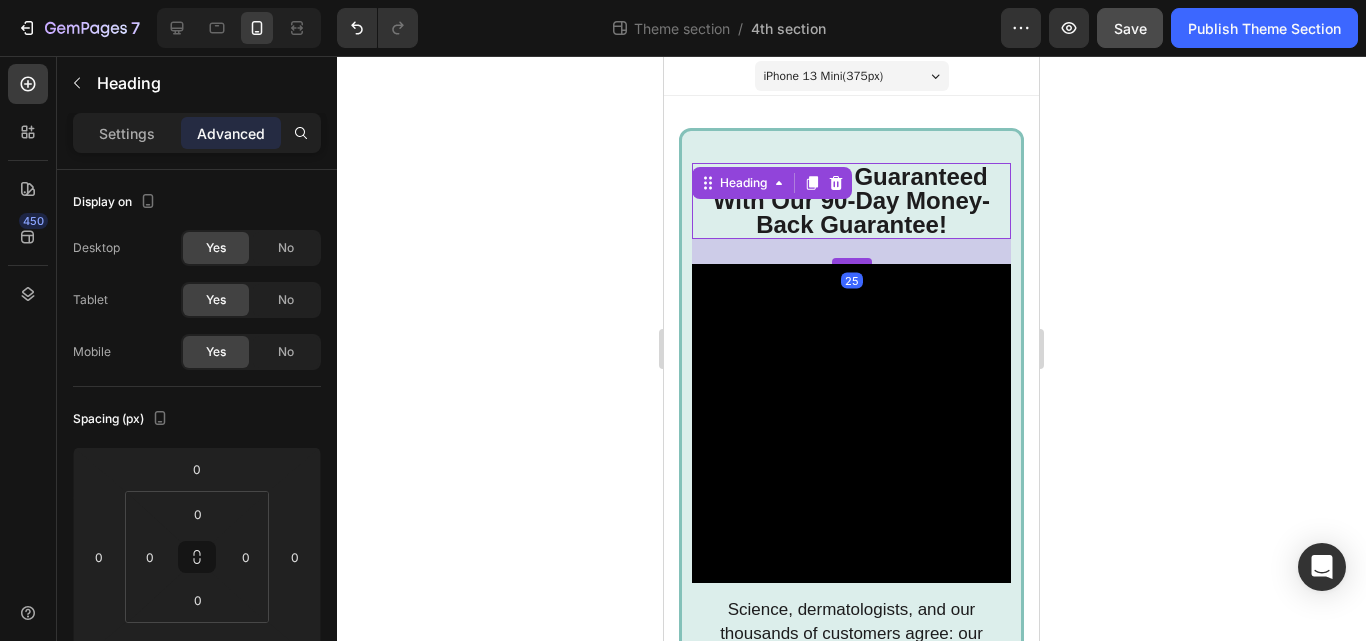 click at bounding box center [852, 261] 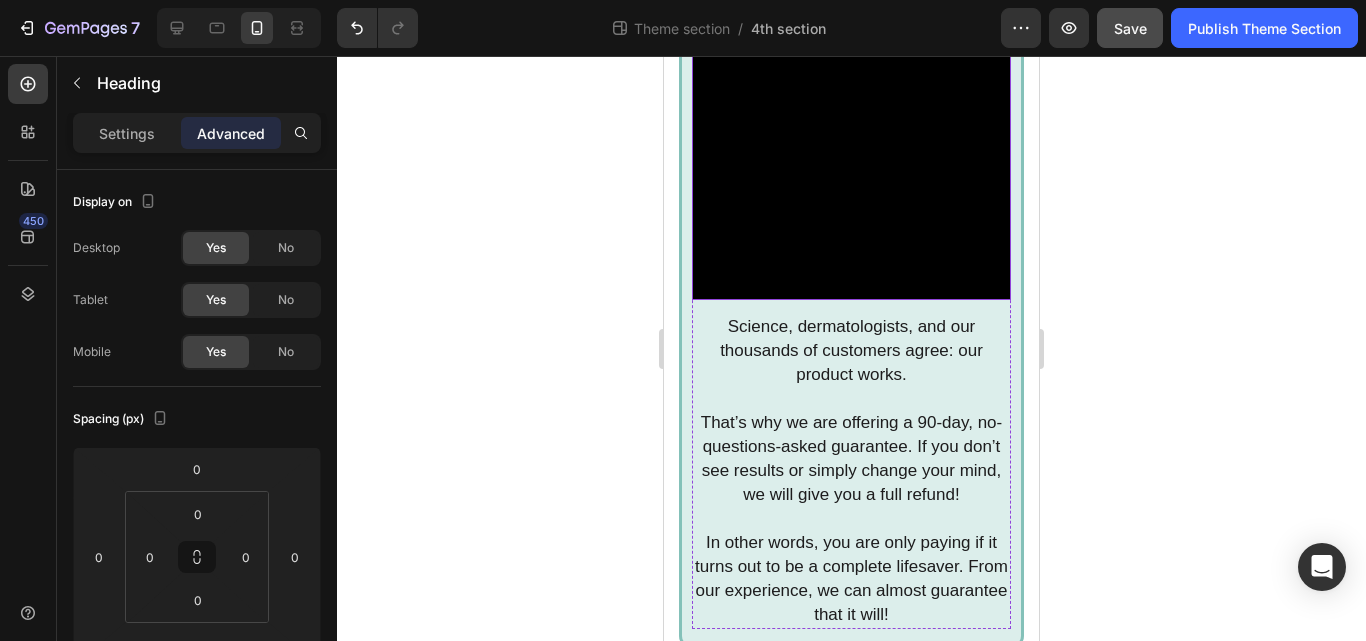 scroll, scrollTop: 300, scrollLeft: 0, axis: vertical 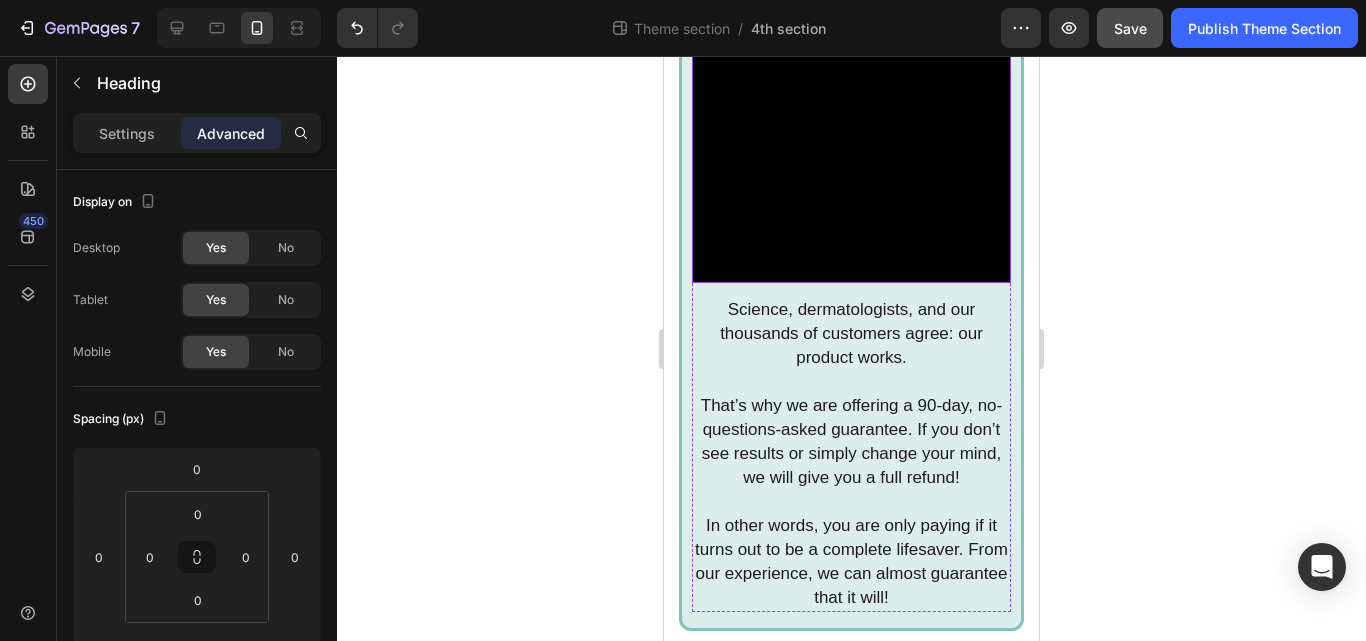 click at bounding box center [851, 123] 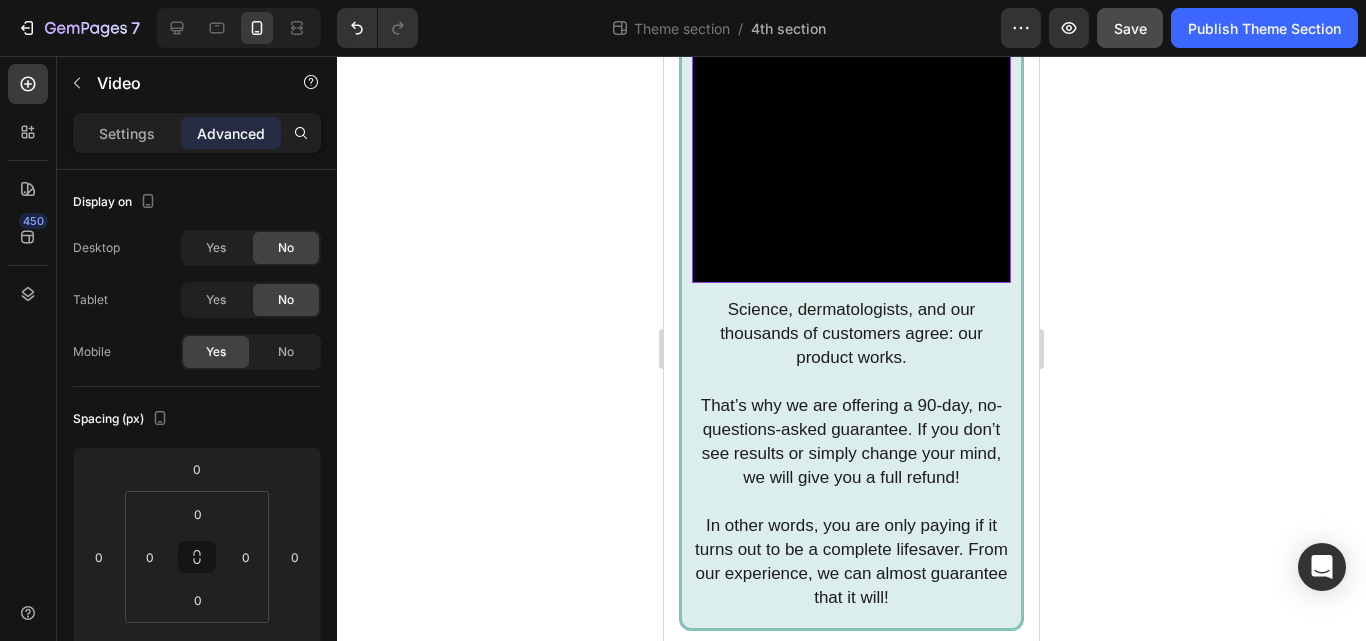 click at bounding box center [851, 123] 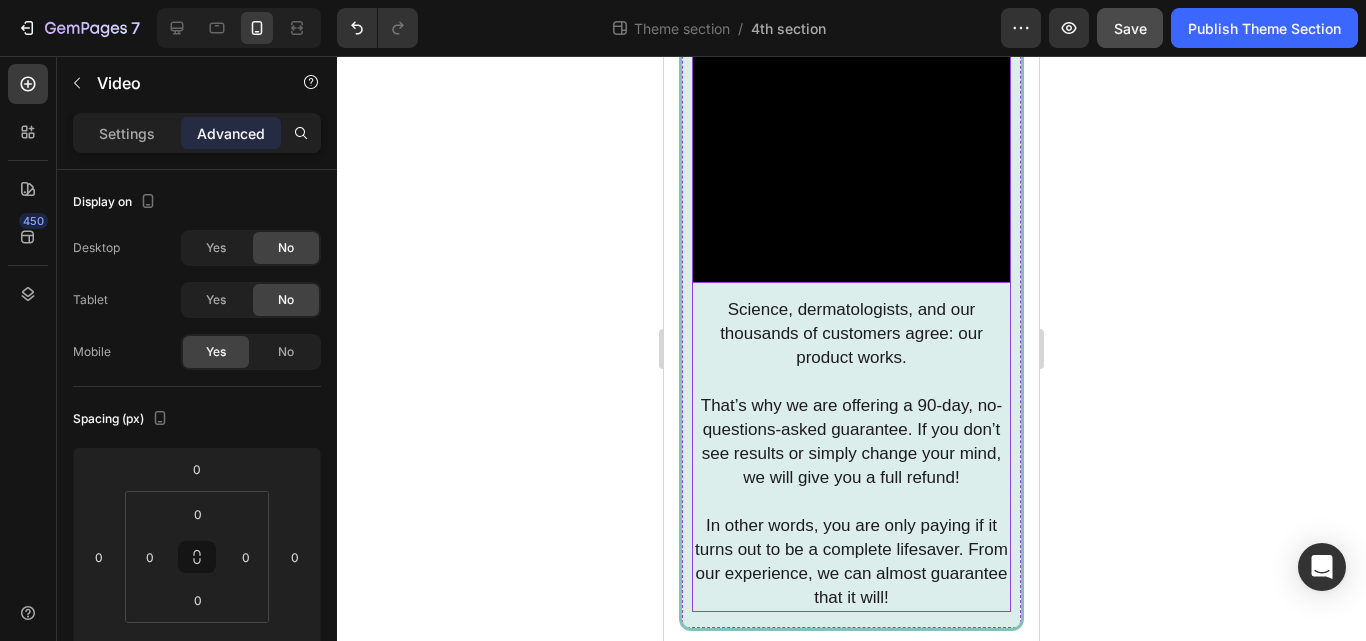 drag, startPoint x: 856, startPoint y: 268, endPoint x: 855, endPoint y: 252, distance: 16.03122 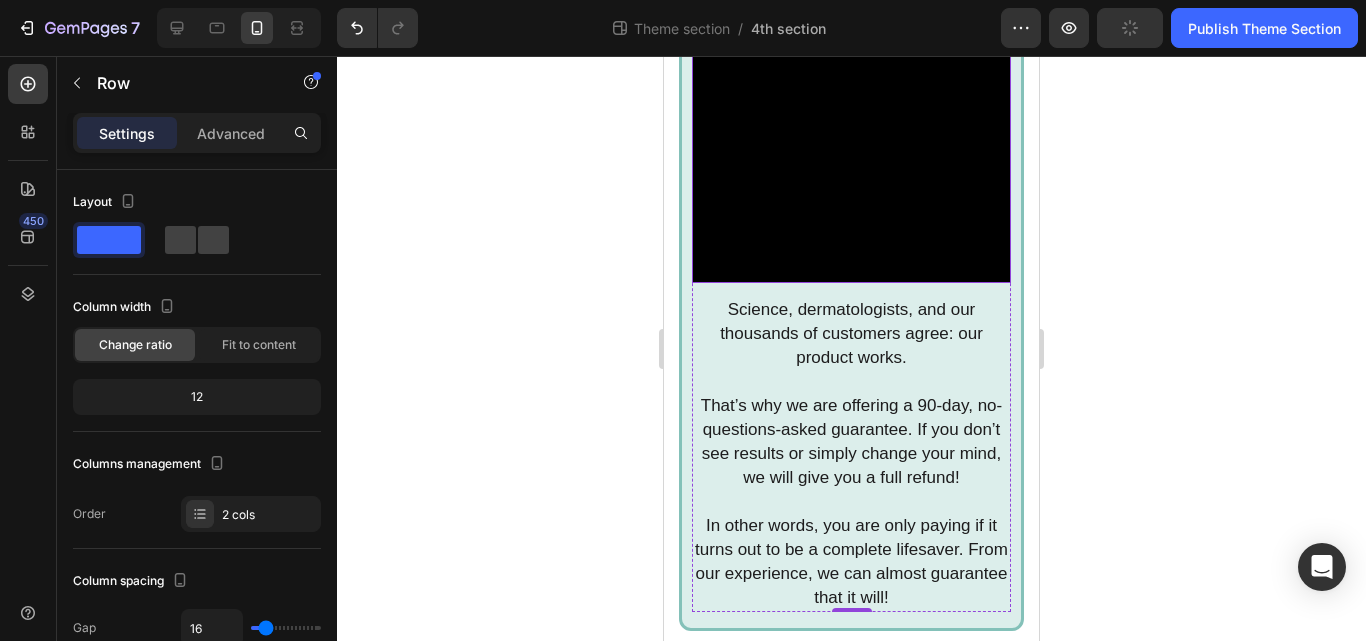 click at bounding box center [851, 123] 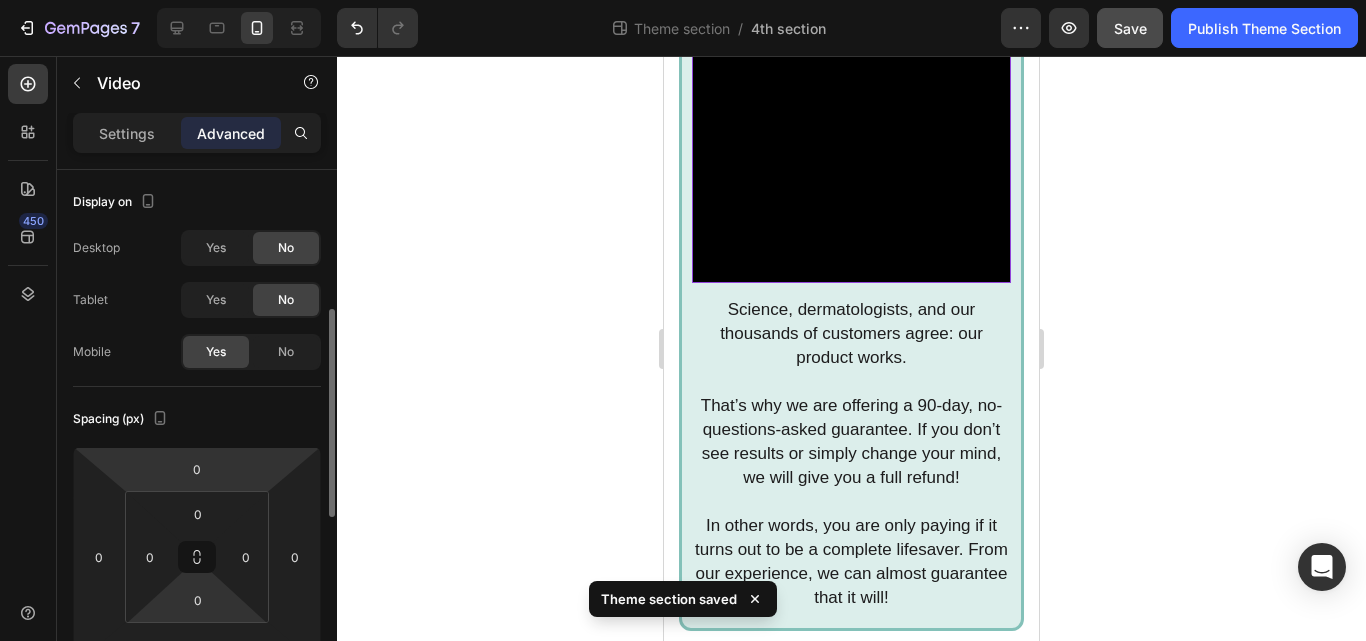 scroll, scrollTop: 100, scrollLeft: 0, axis: vertical 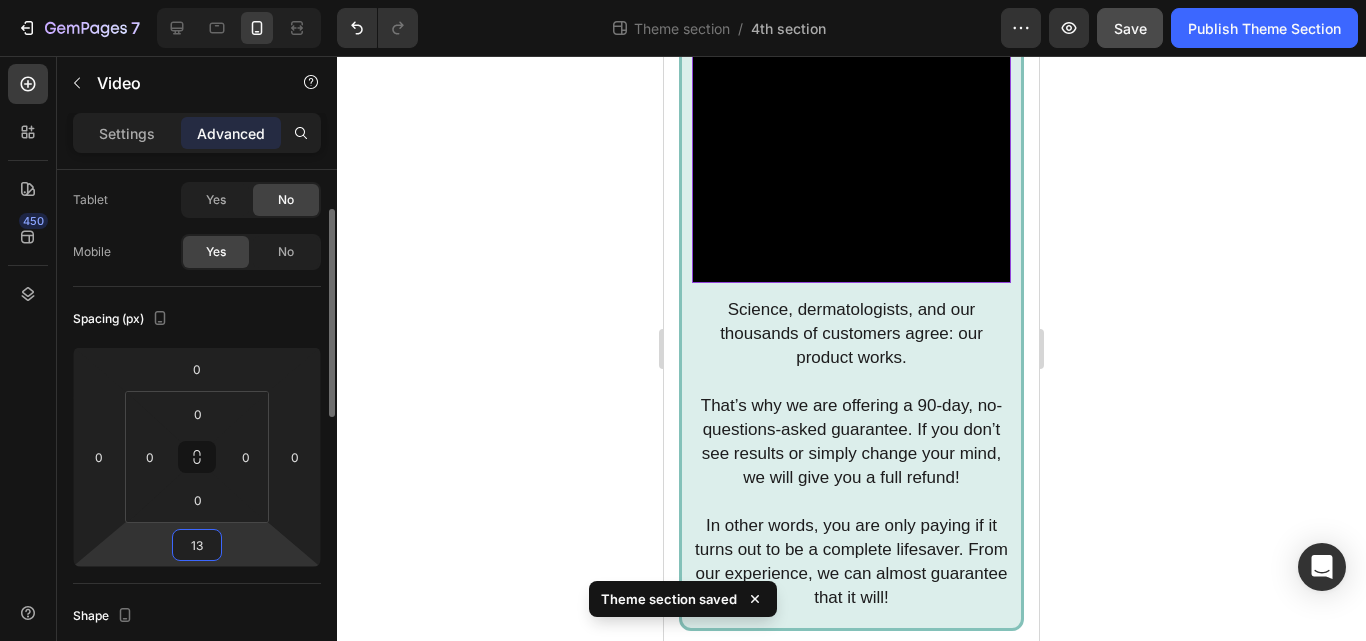 click on "13" at bounding box center [197, 545] 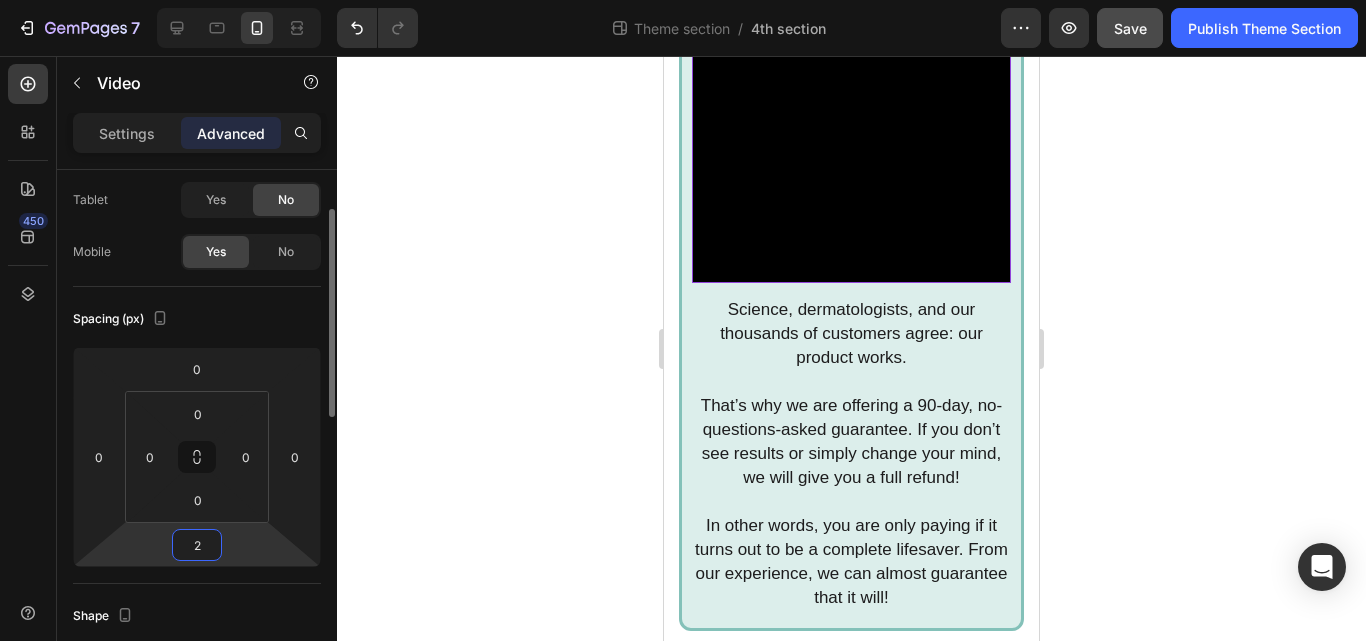 scroll, scrollTop: 296, scrollLeft: 0, axis: vertical 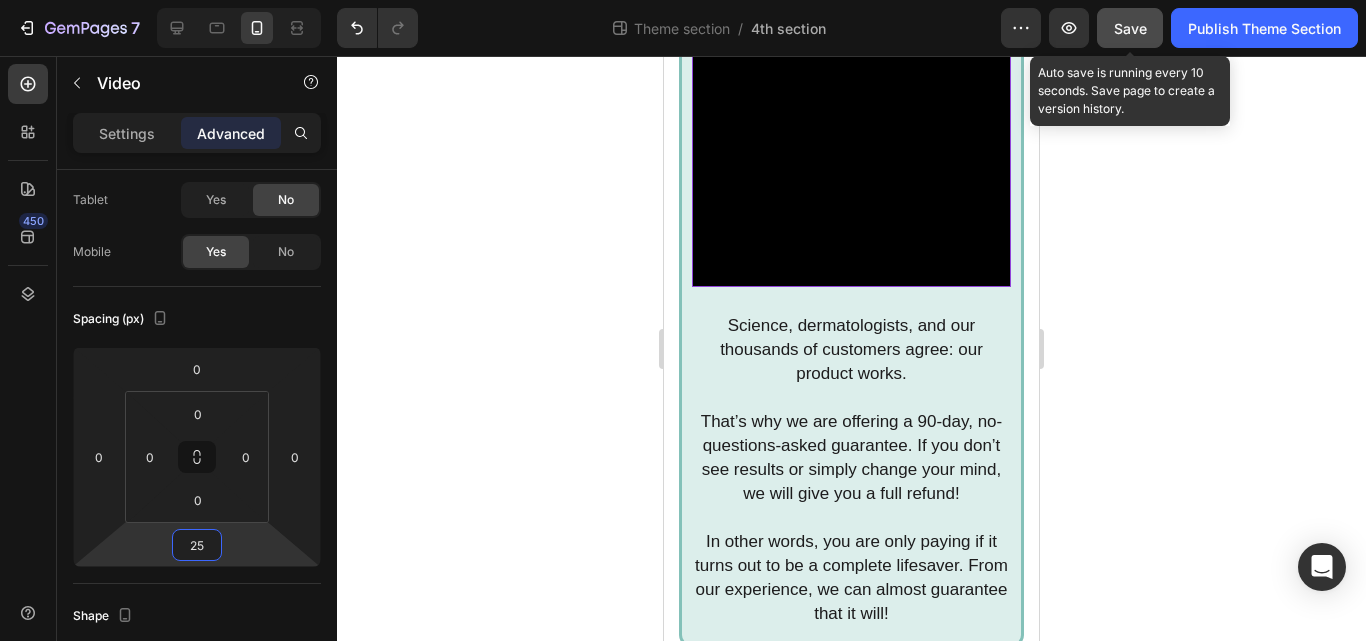 type on "25" 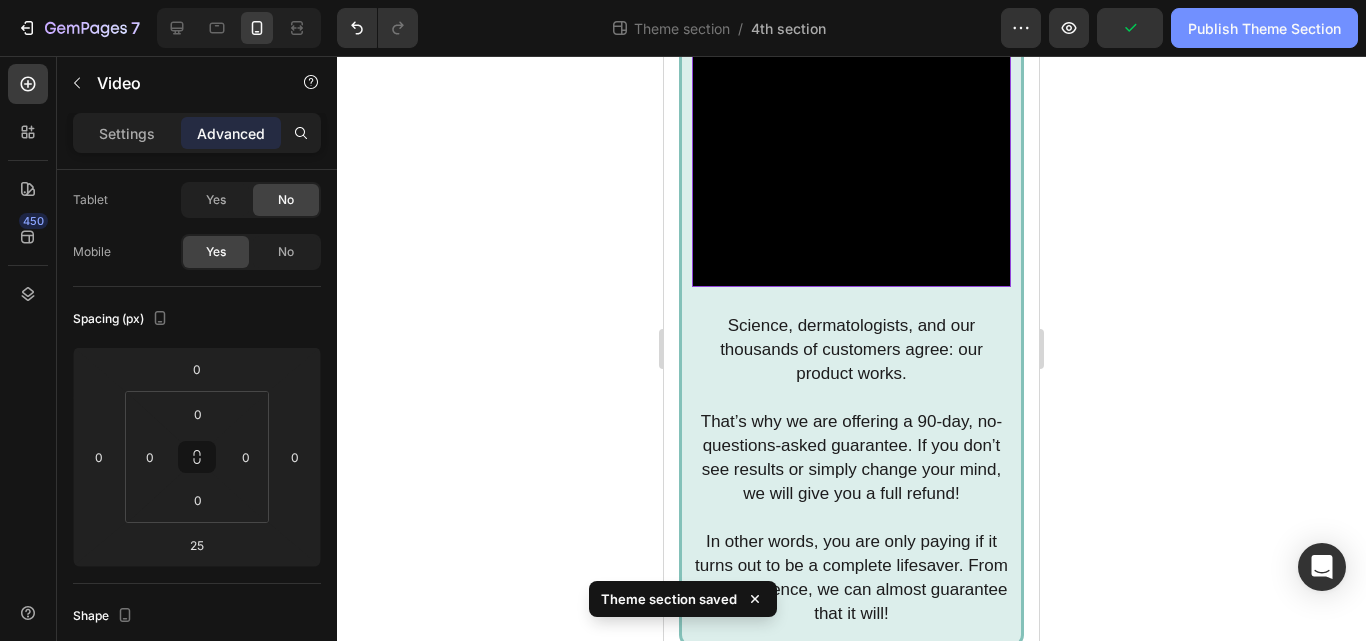 click on "Publish Theme Section" 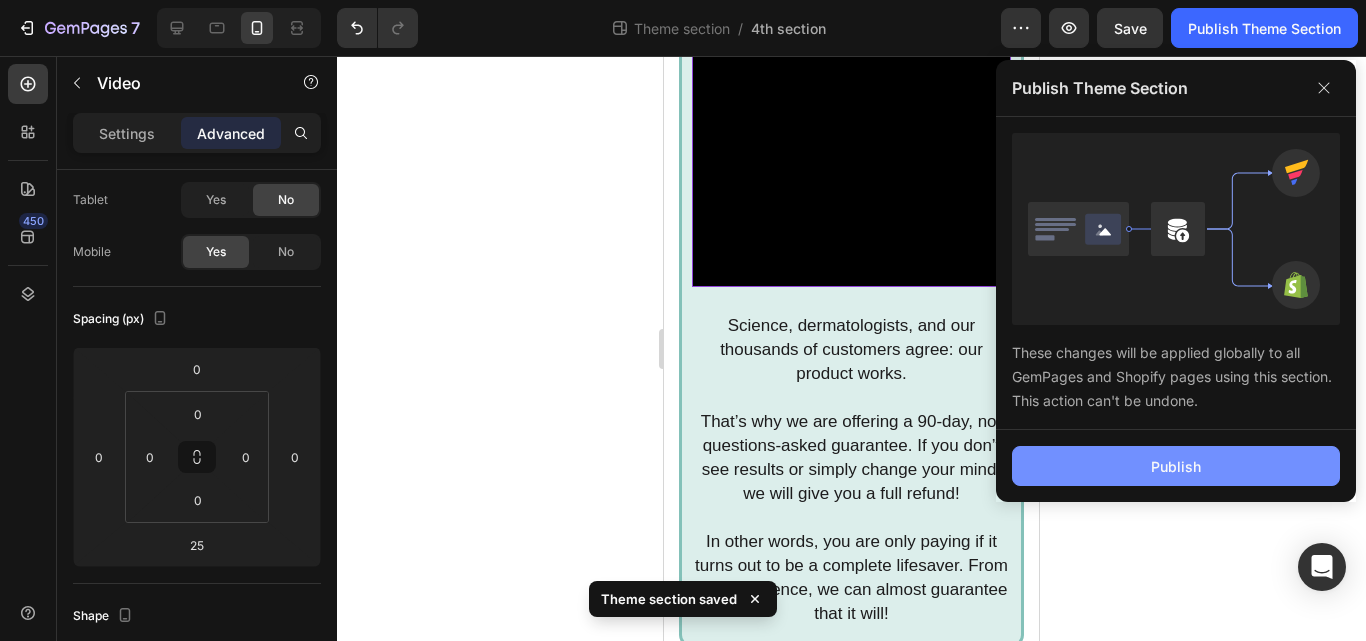 click on "Publish" 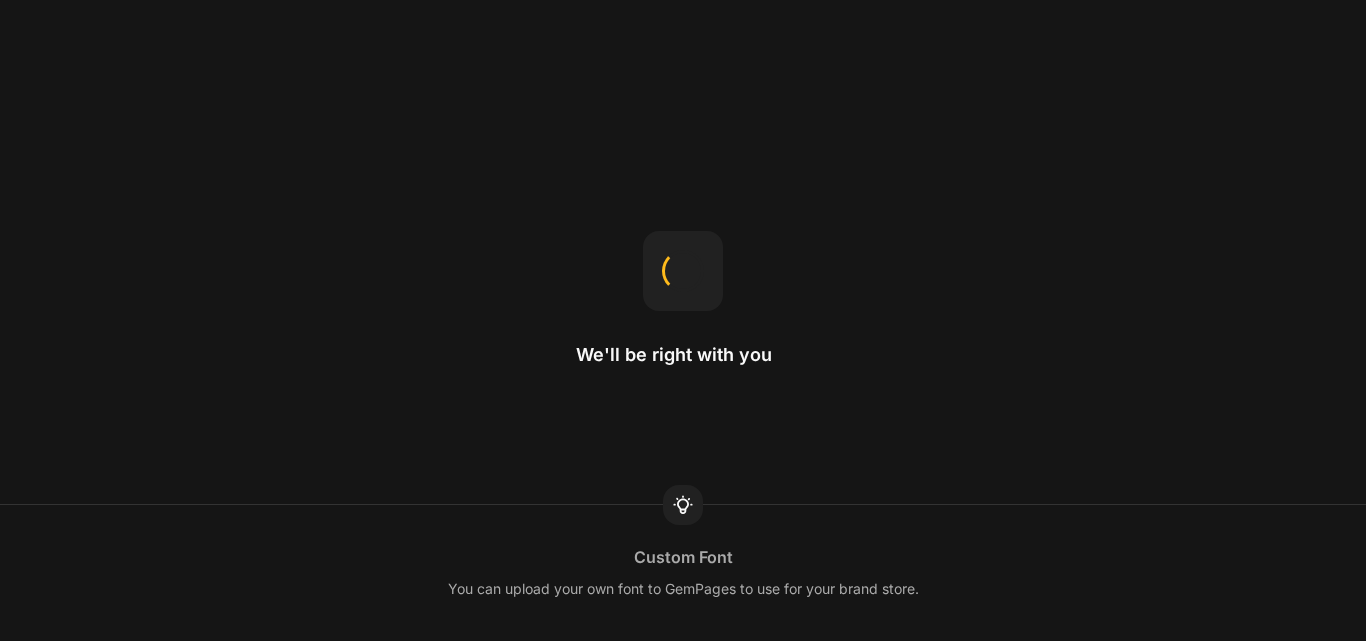 scroll, scrollTop: 0, scrollLeft: 0, axis: both 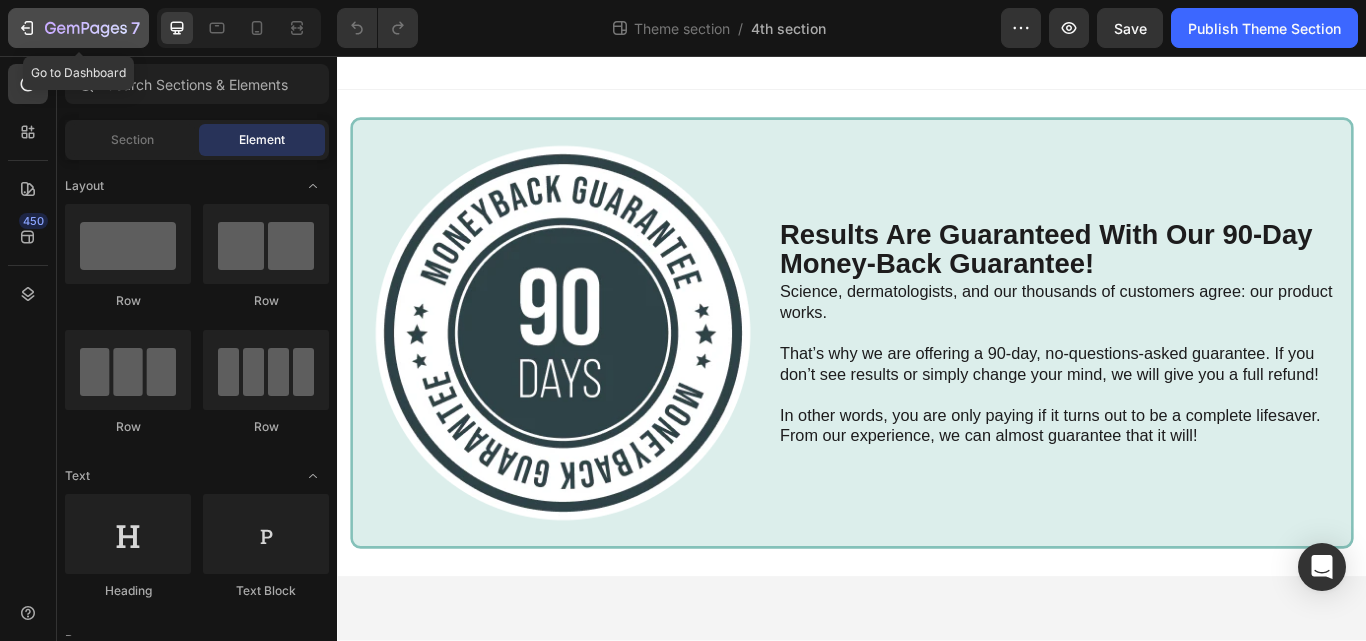 click 